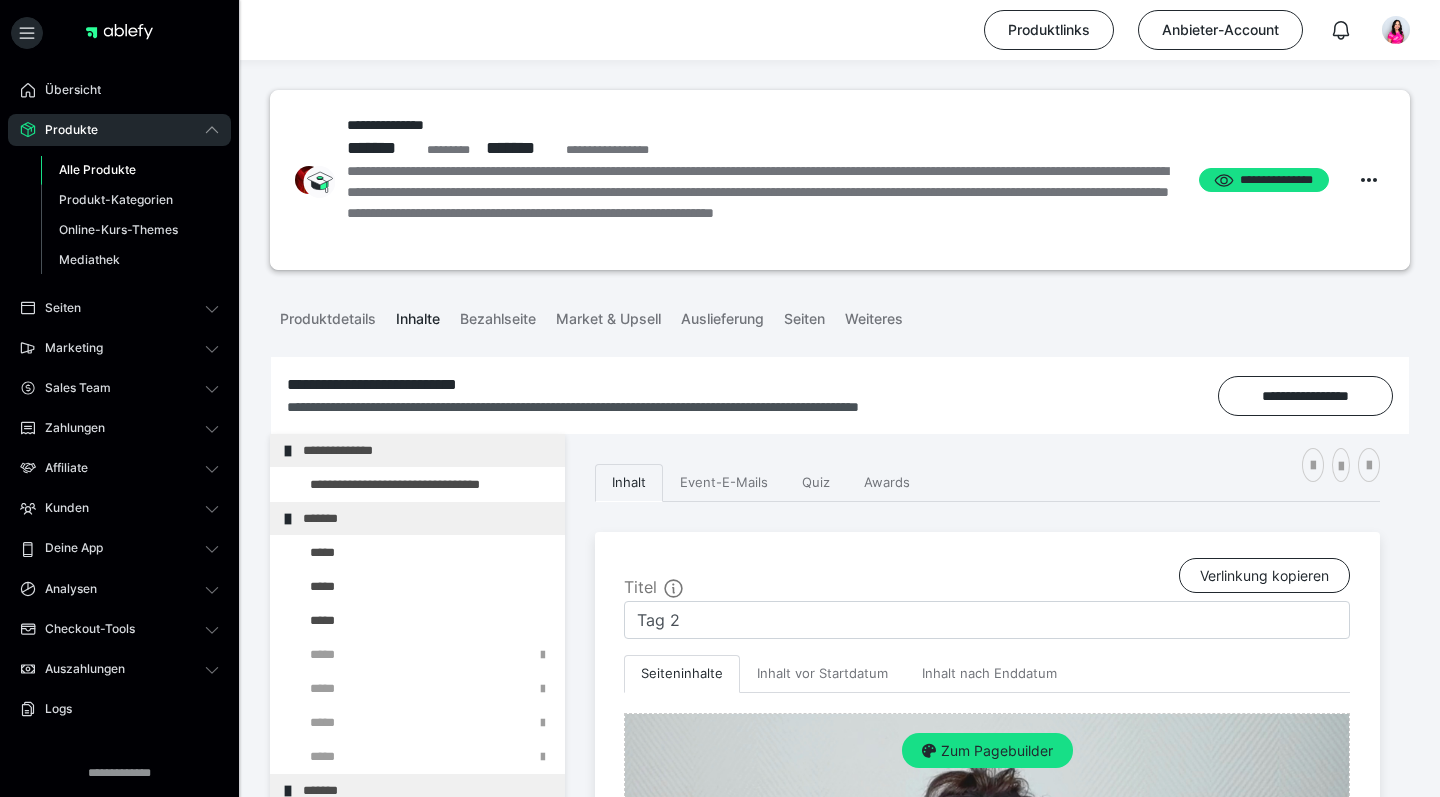 scroll, scrollTop: 2160, scrollLeft: 0, axis: vertical 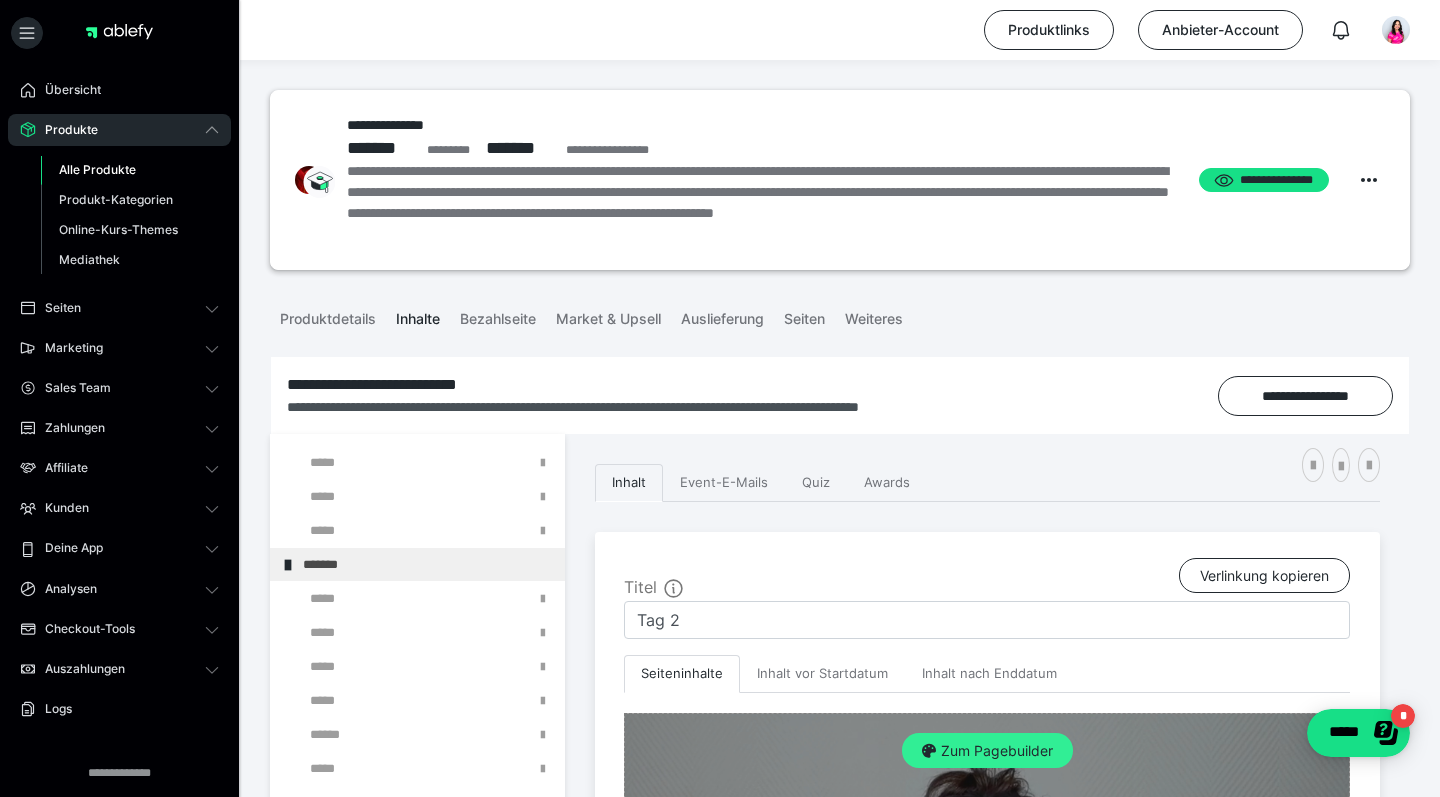 click on "Zum Pagebuilder" at bounding box center (987, 751) 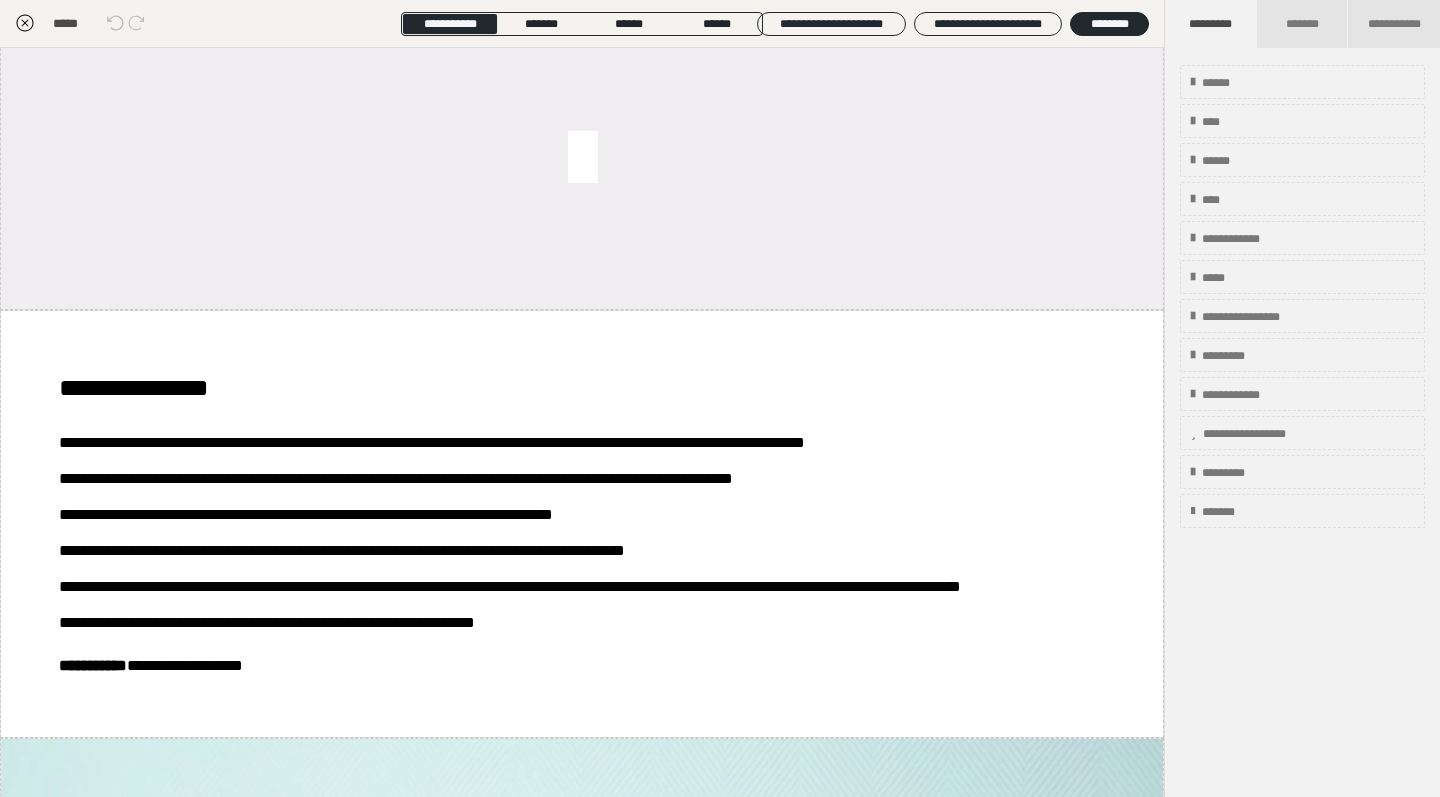 scroll, scrollTop: 1361, scrollLeft: 0, axis: vertical 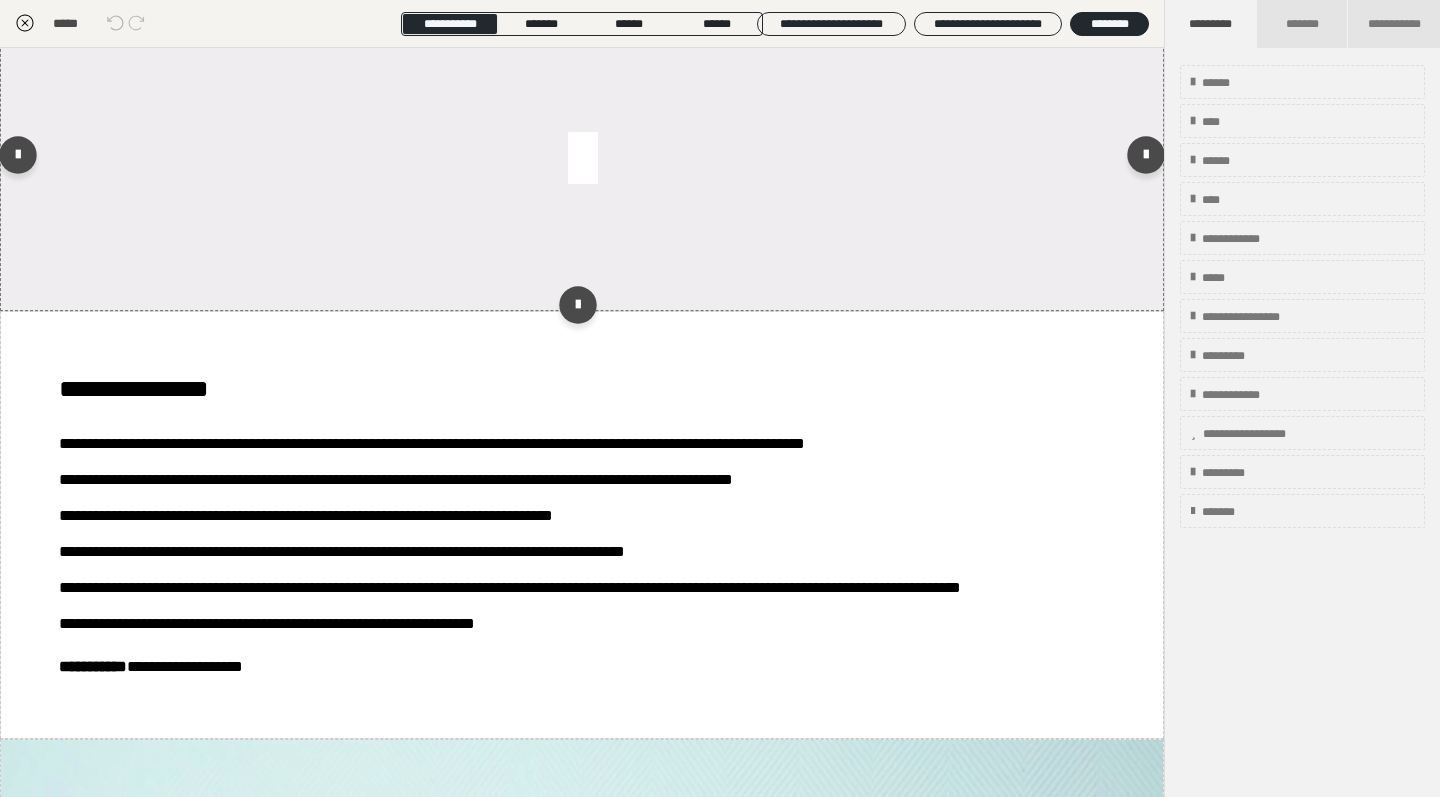 click at bounding box center (582, 160) 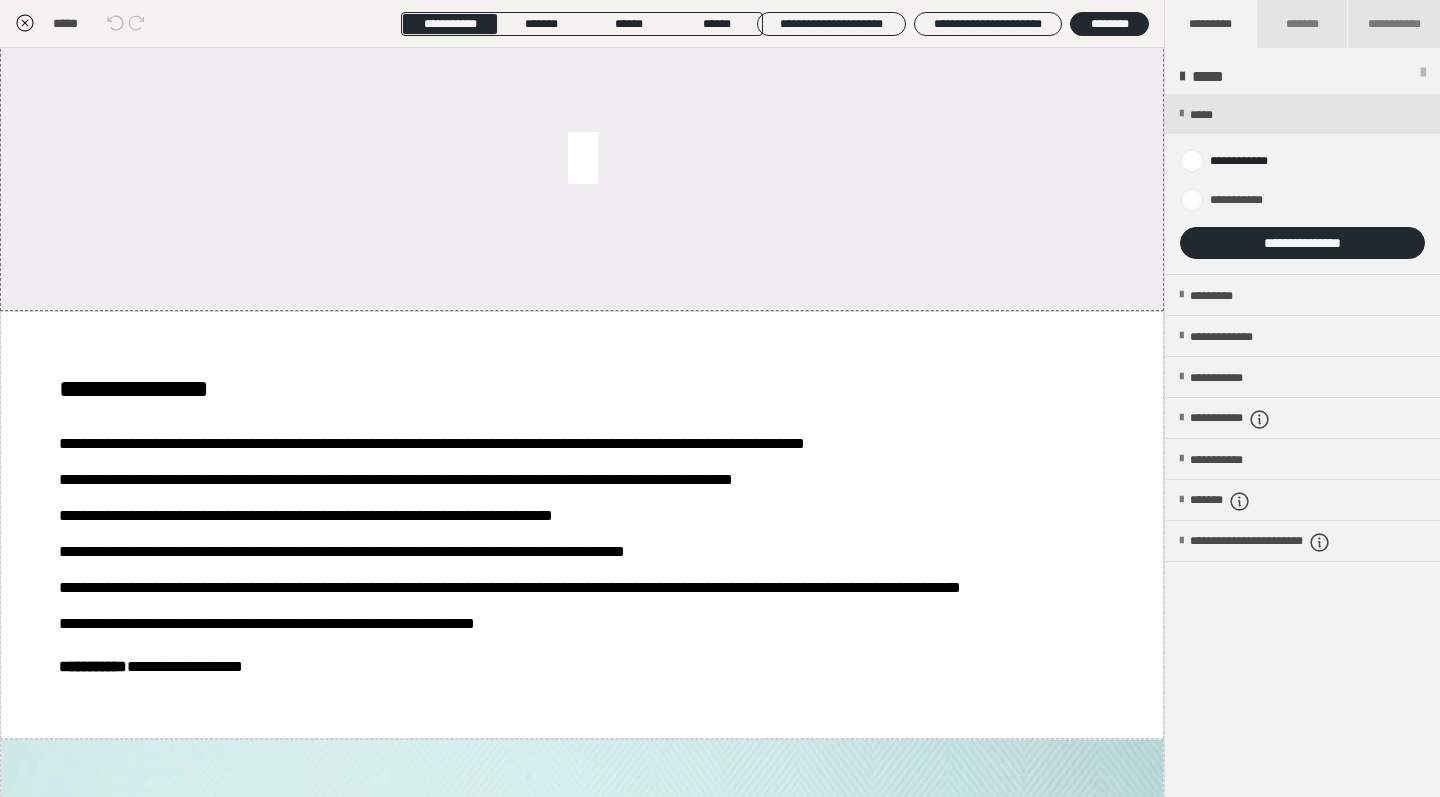 click on "**********" at bounding box center [1302, 243] 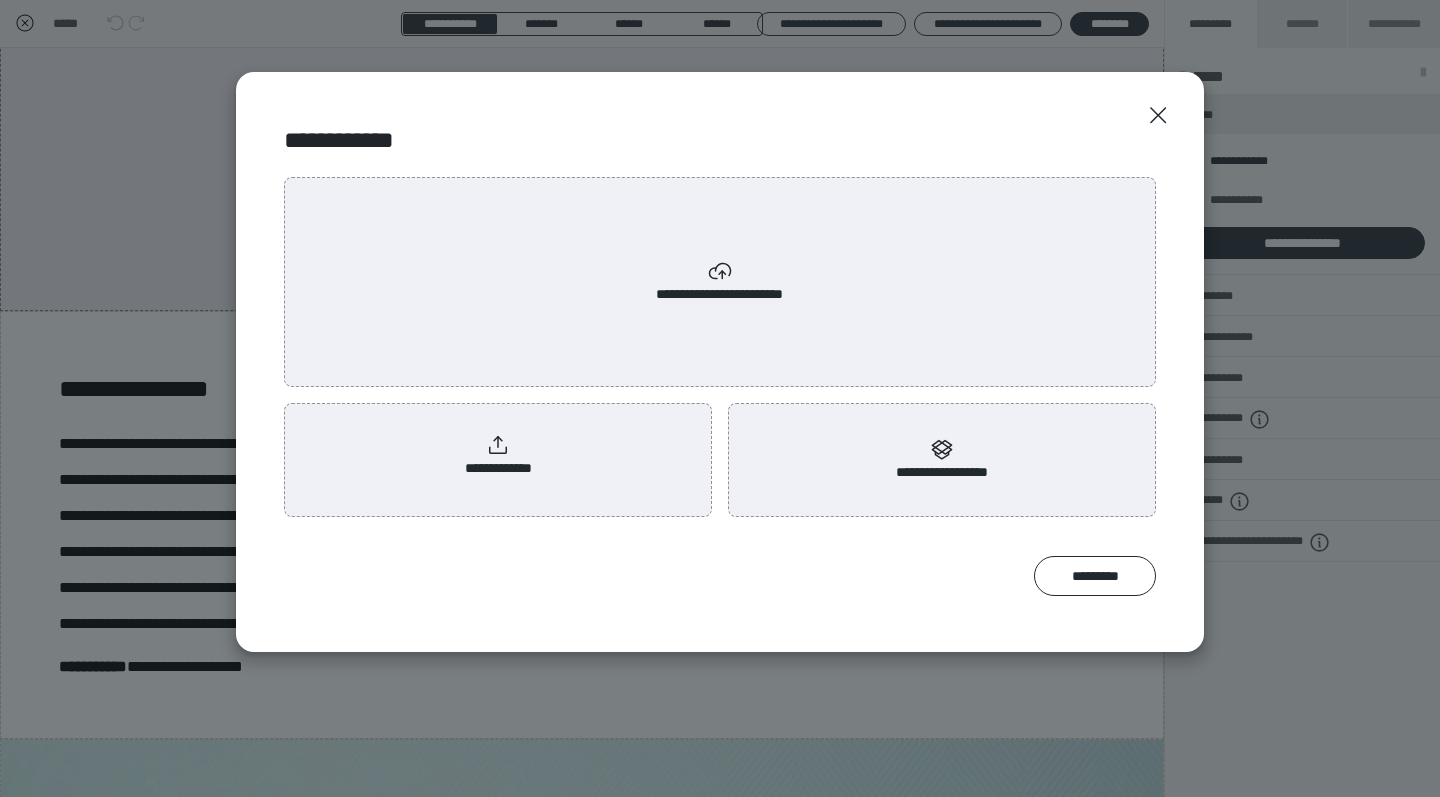 click on "**********" at bounding box center [498, 456] 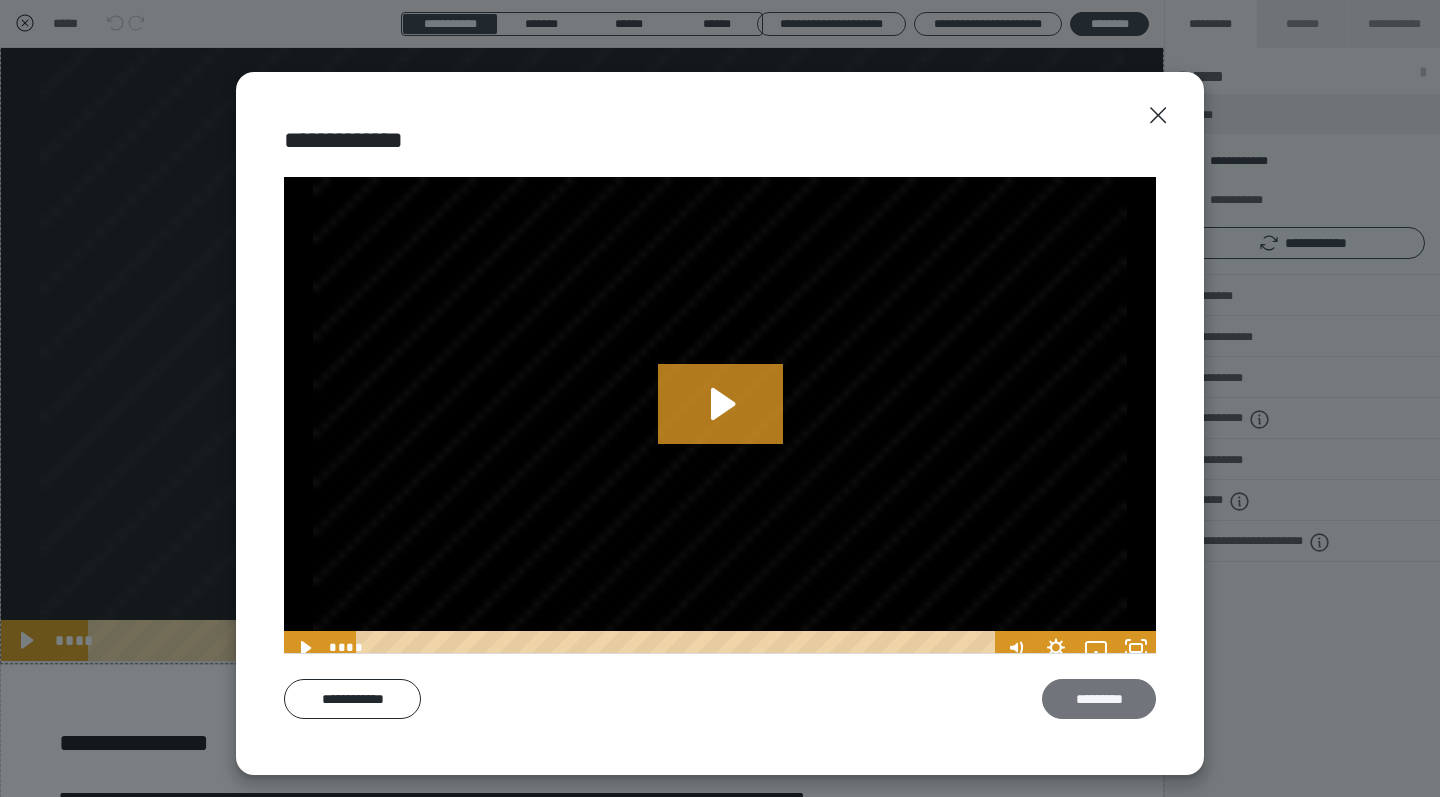 click on "*********" at bounding box center [1099, 699] 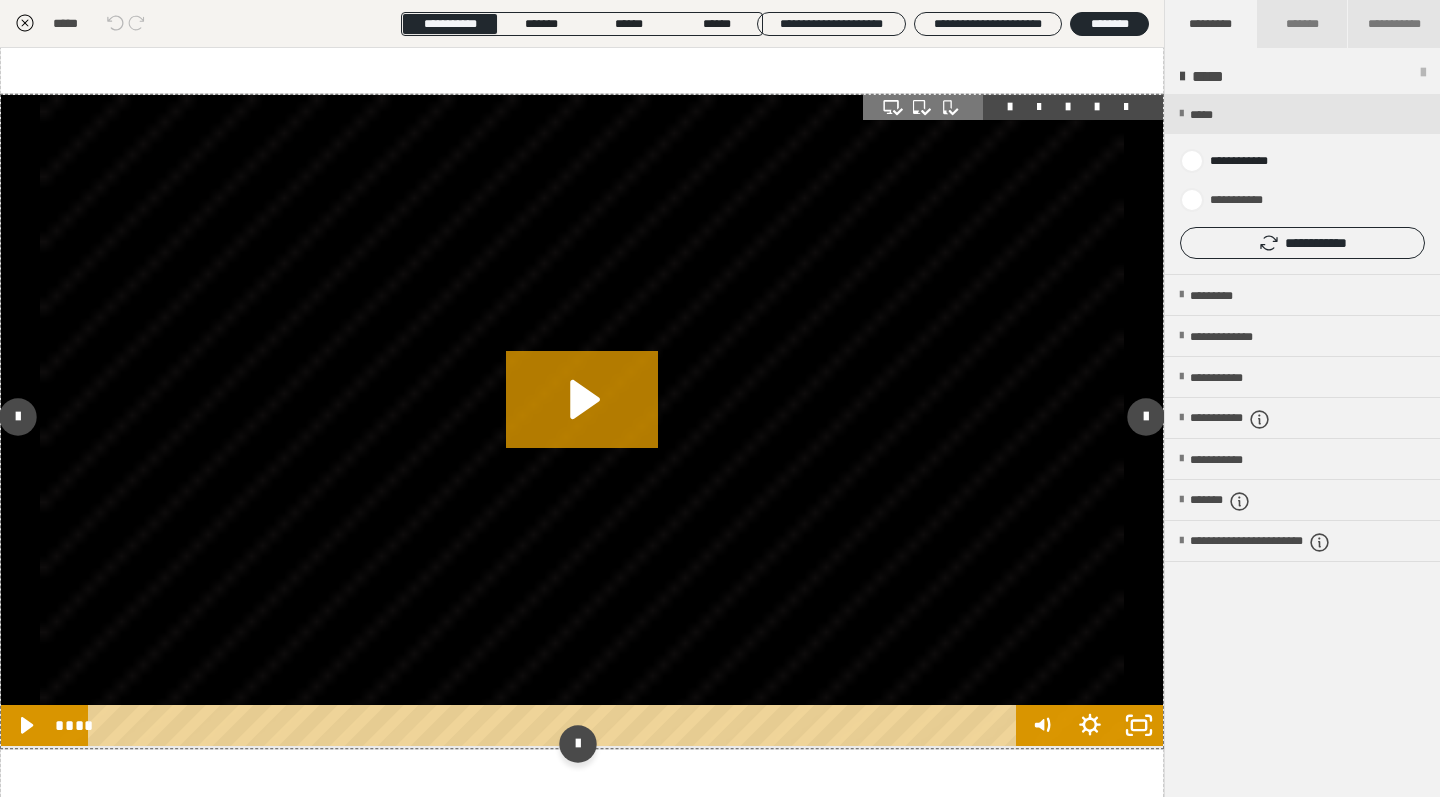 scroll, scrollTop: 1275, scrollLeft: 0, axis: vertical 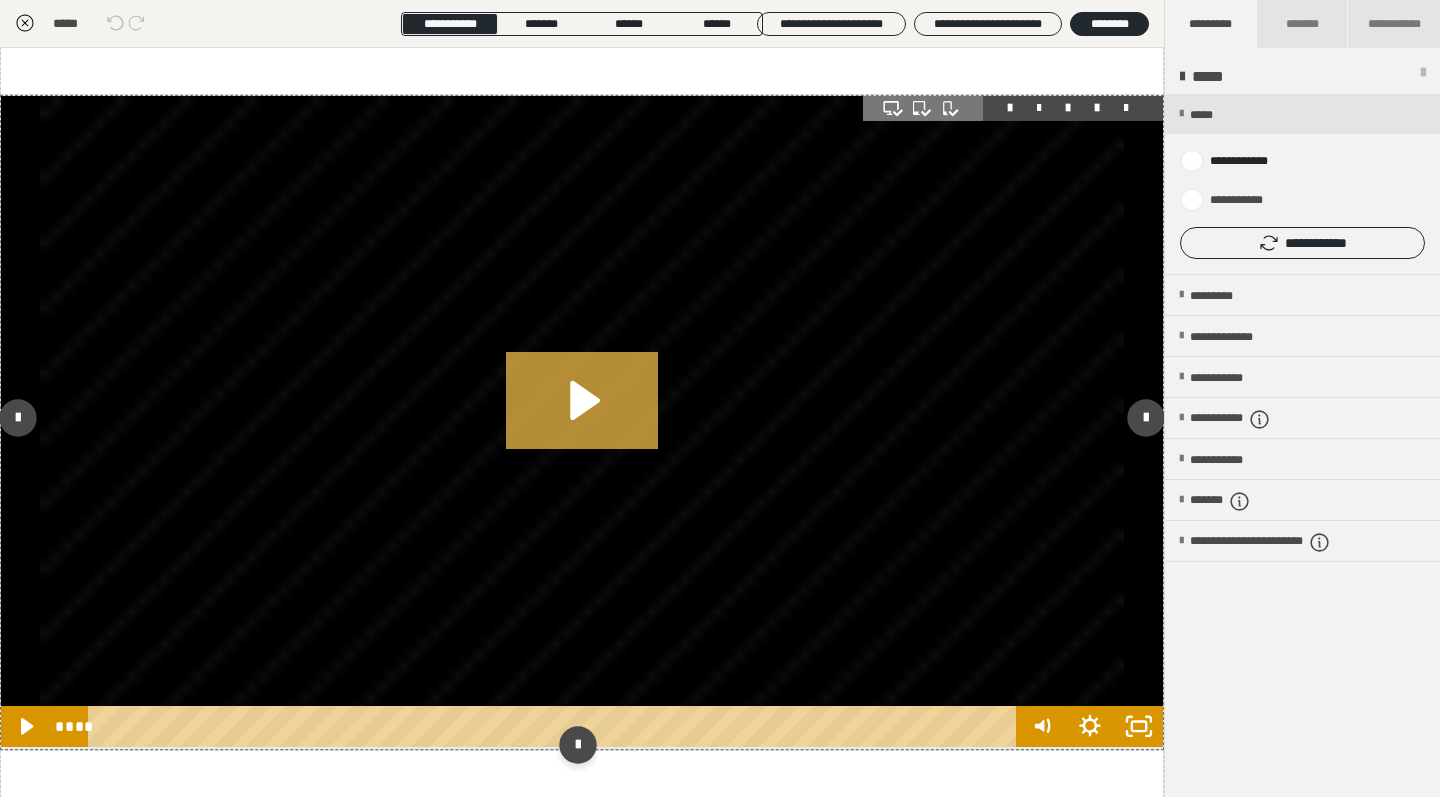 click 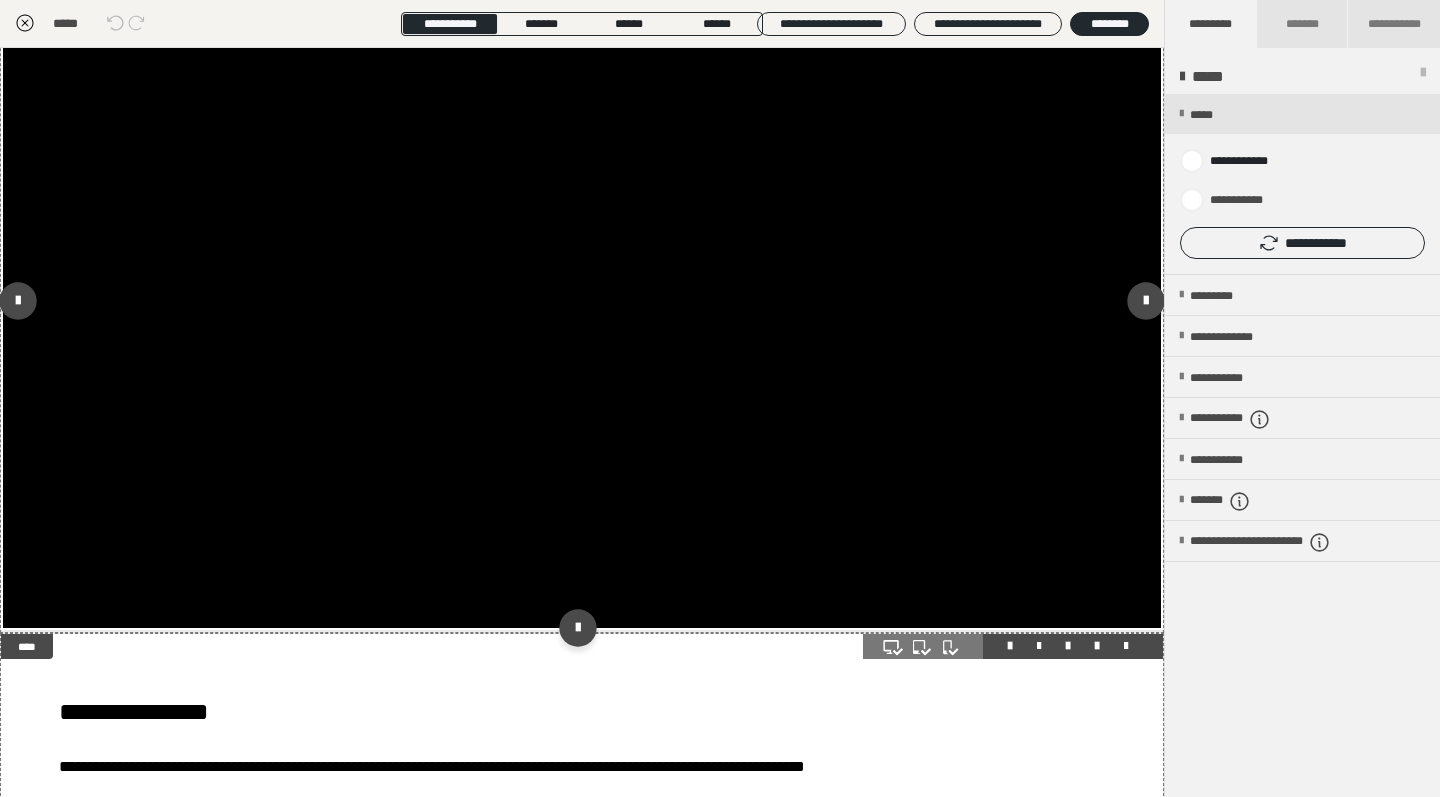 scroll, scrollTop: 1379, scrollLeft: 0, axis: vertical 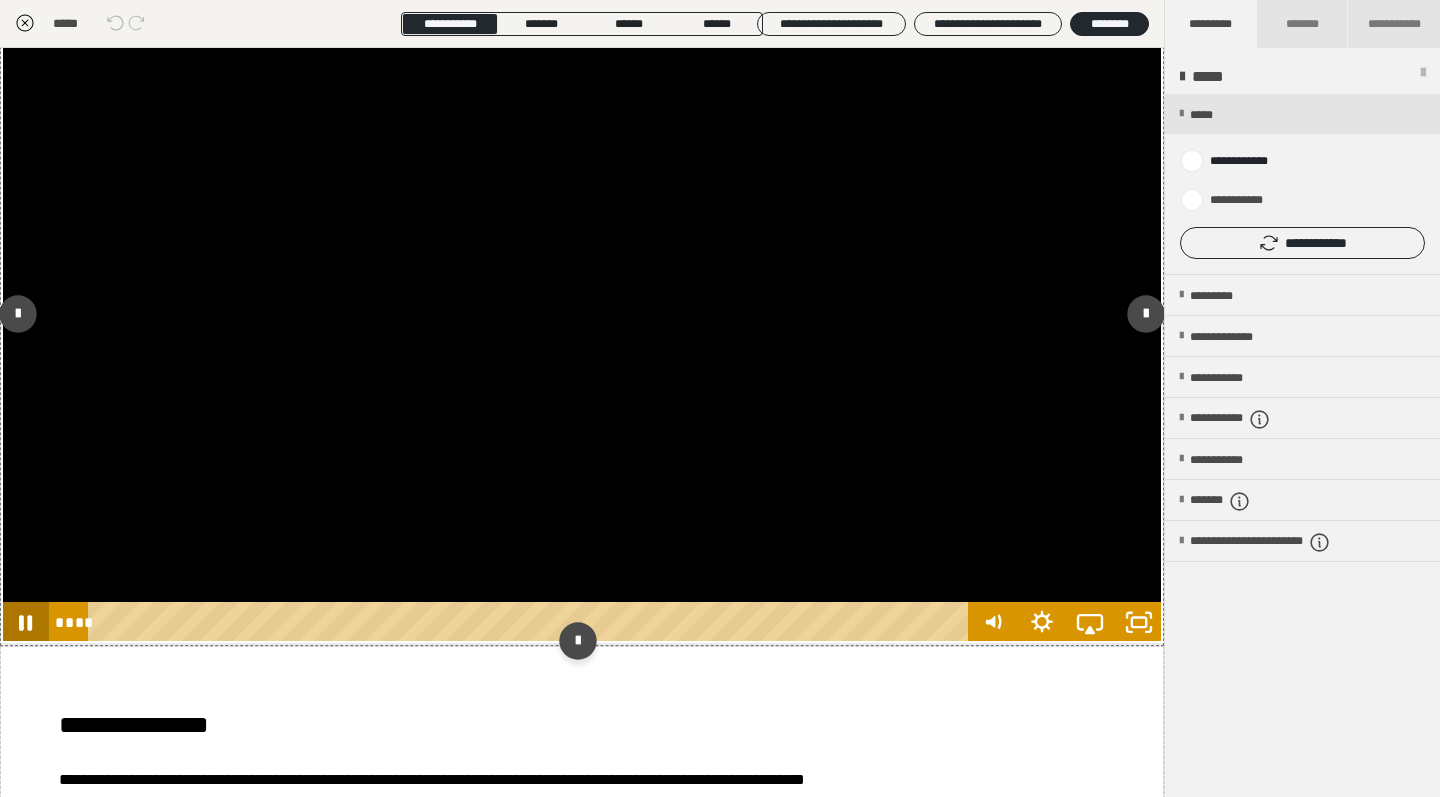 click 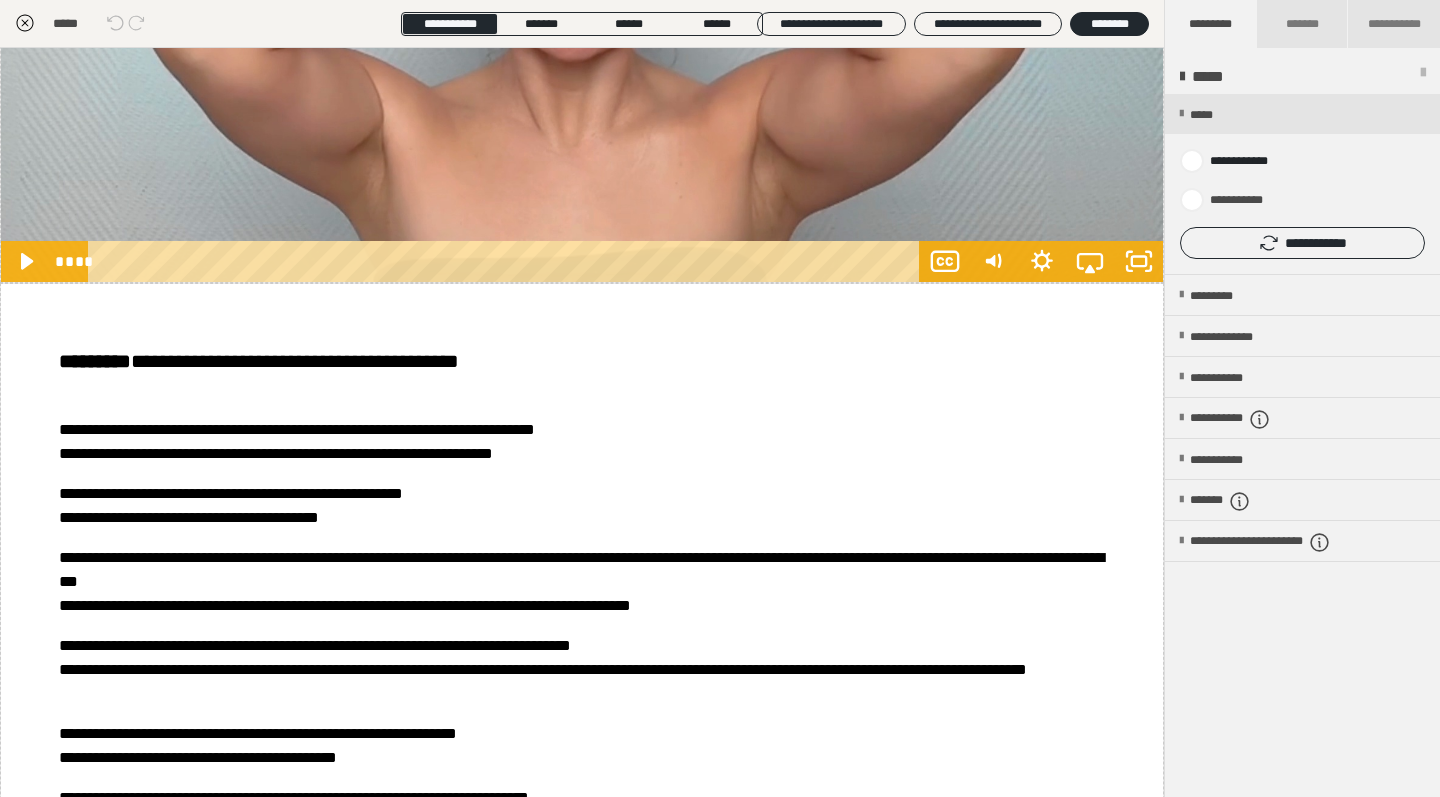 scroll, scrollTop: 345, scrollLeft: 0, axis: vertical 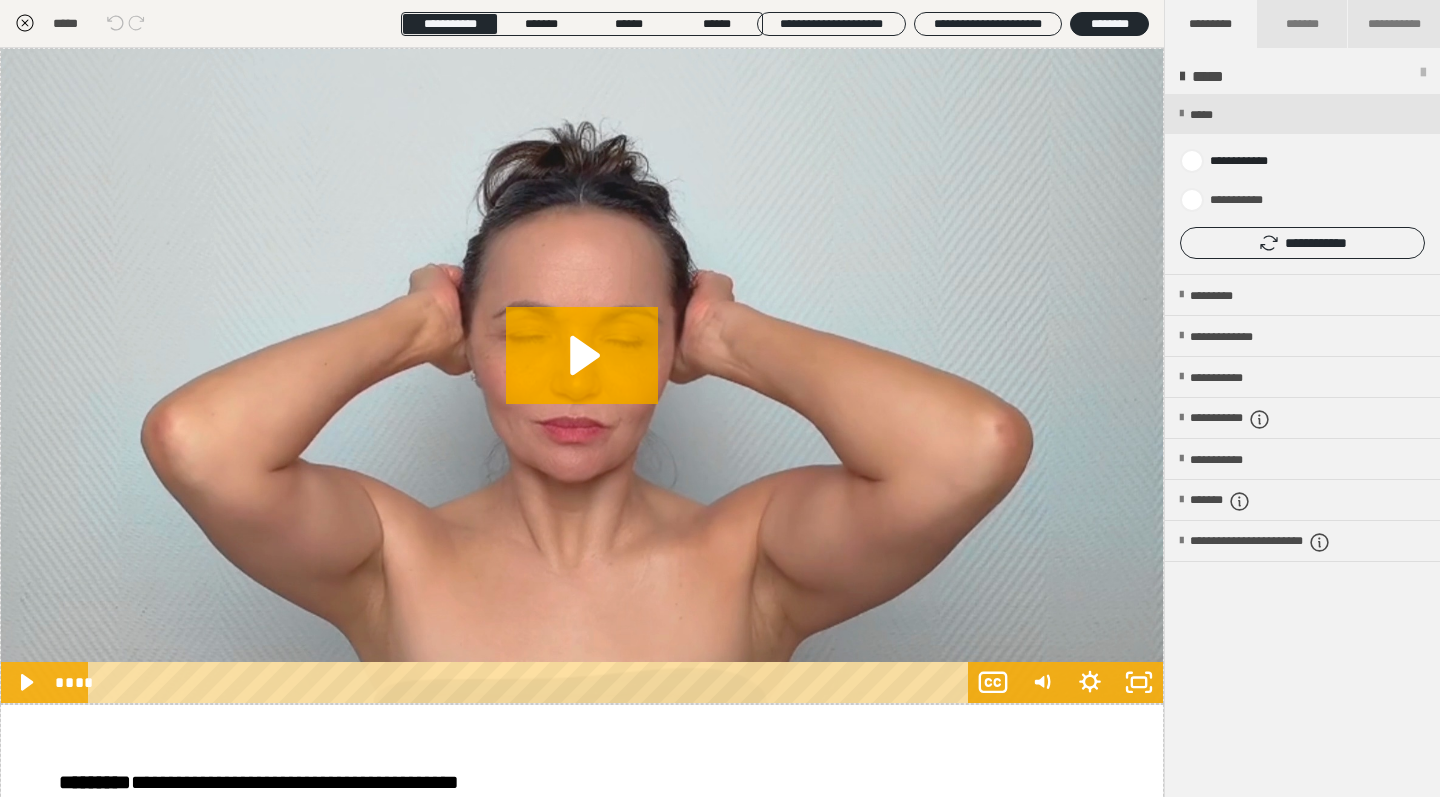 click 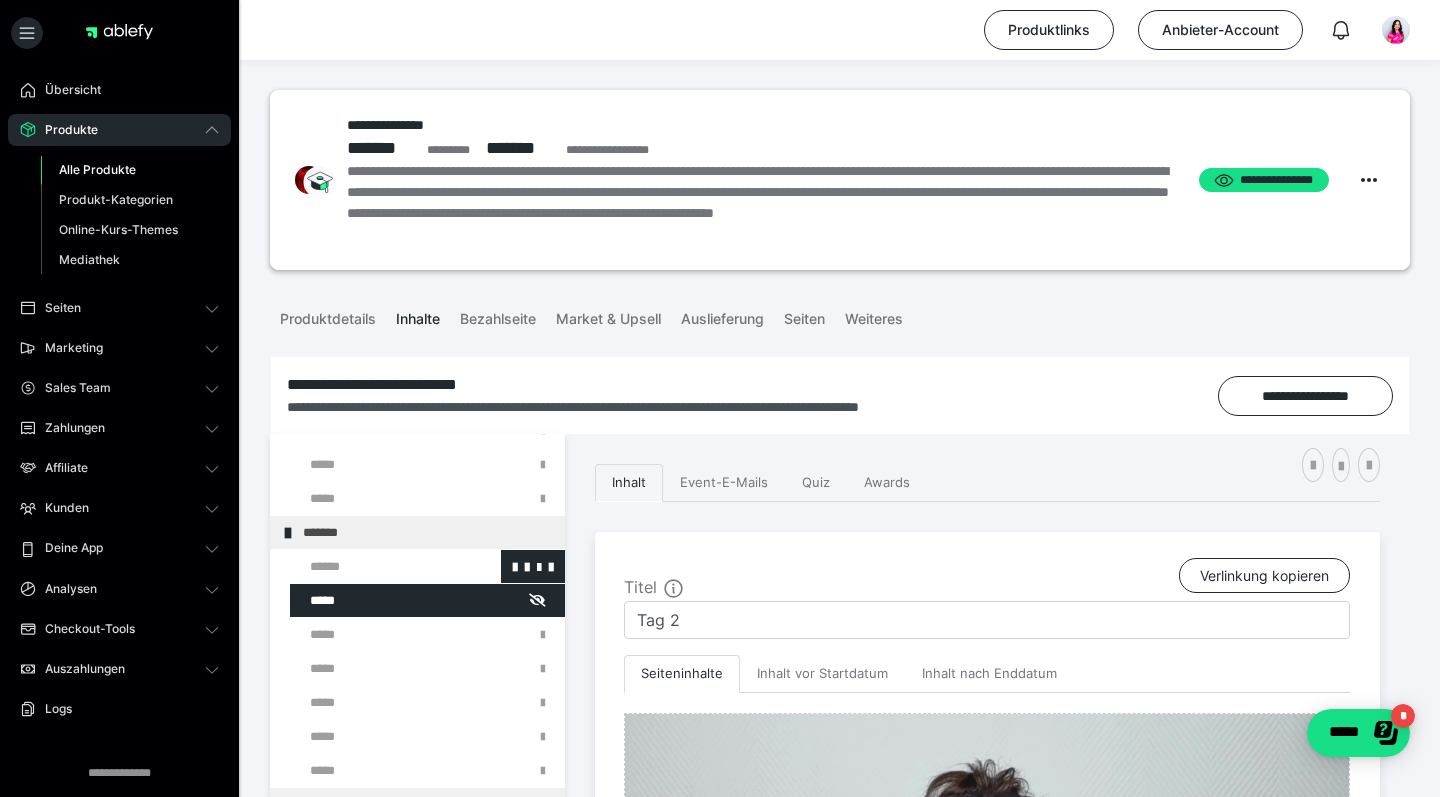 scroll, scrollTop: 562, scrollLeft: 0, axis: vertical 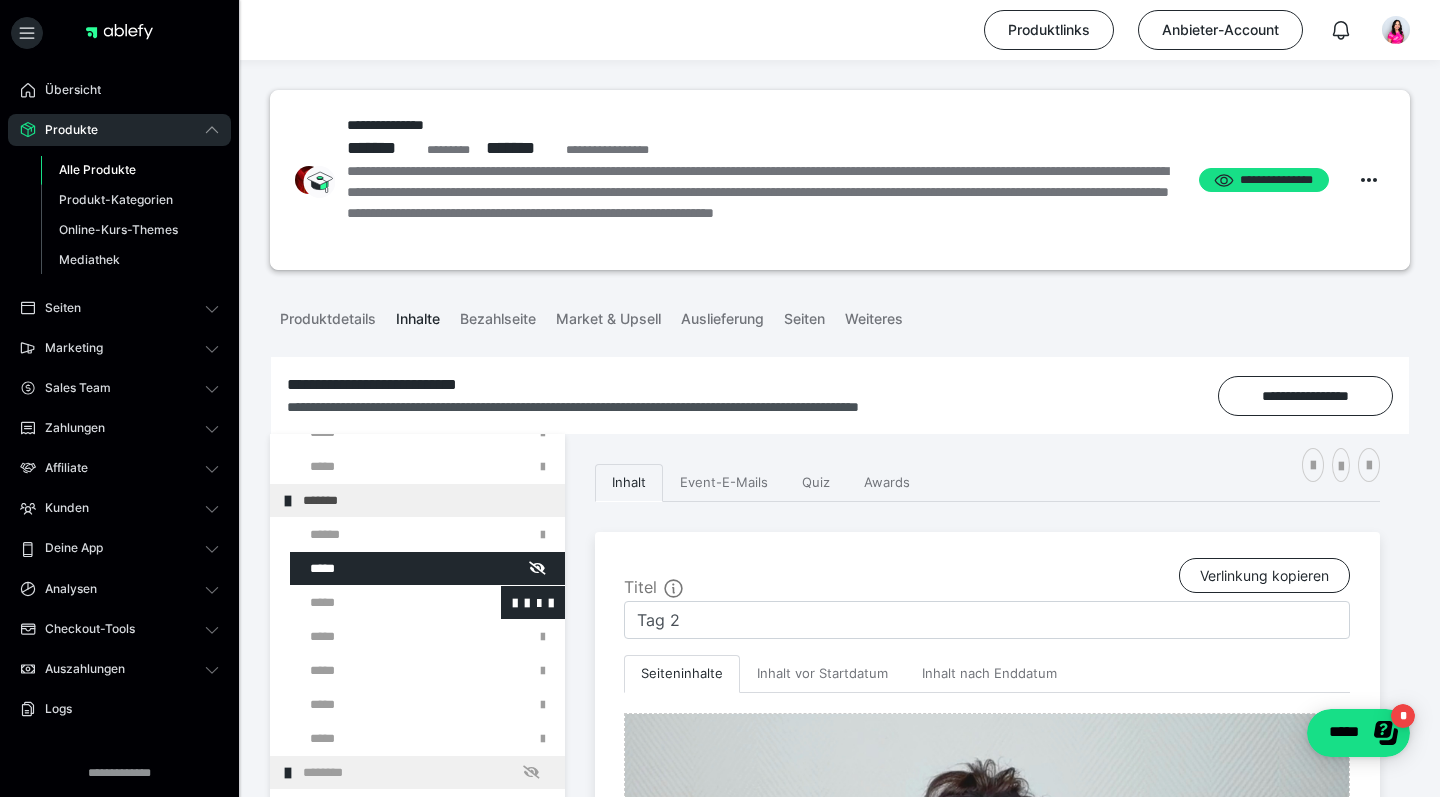 click at bounding box center (375, 602) 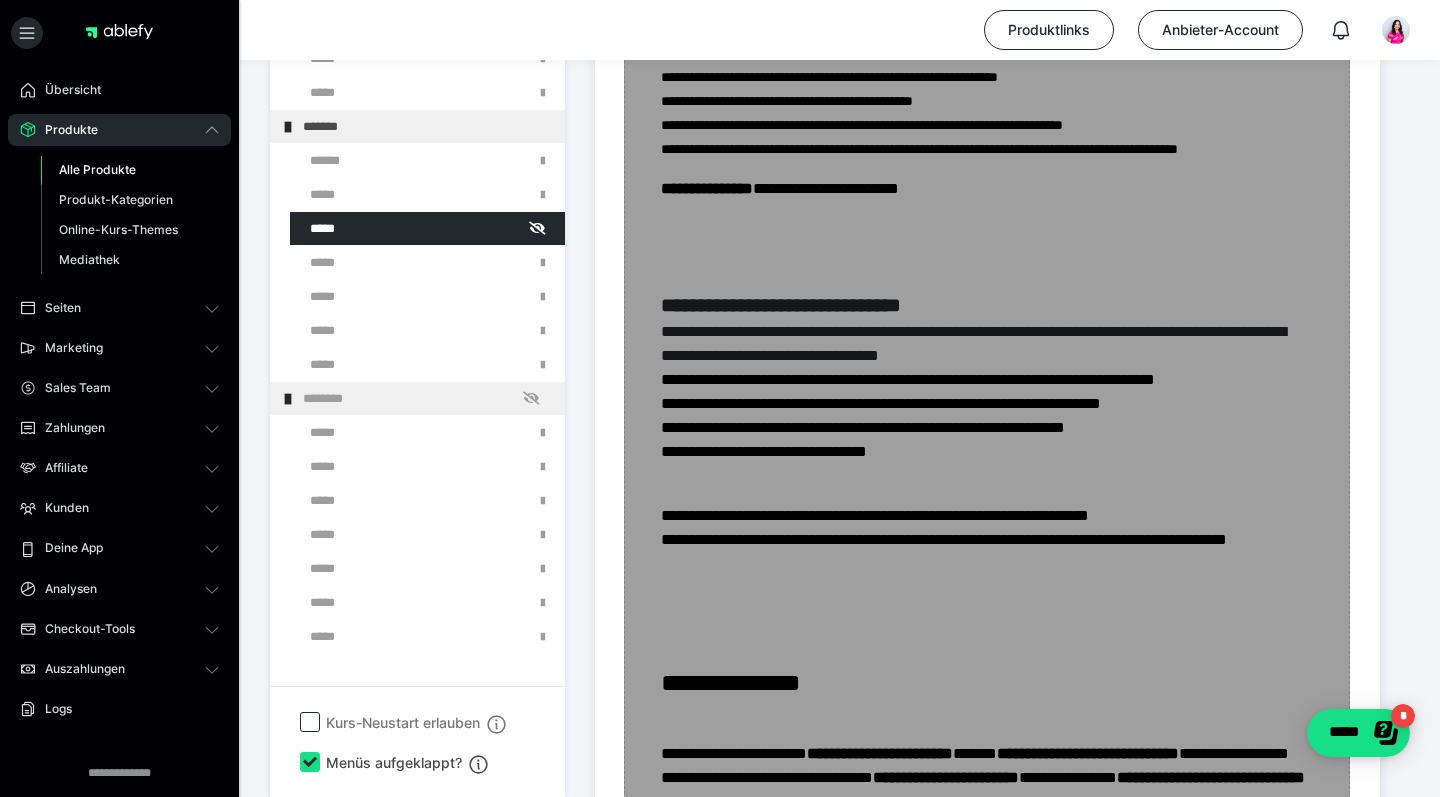 scroll, scrollTop: 2119, scrollLeft: 0, axis: vertical 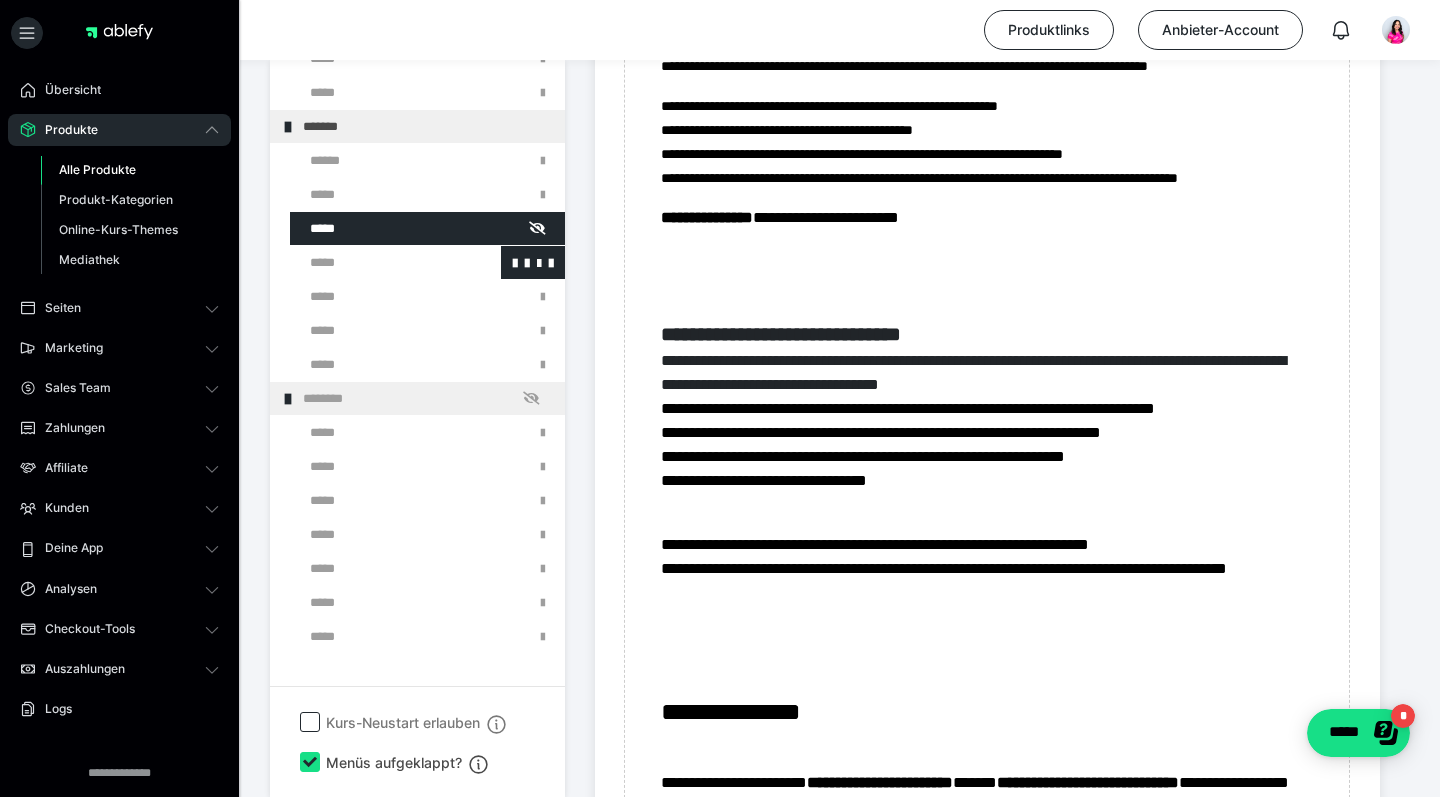 click at bounding box center [375, 262] 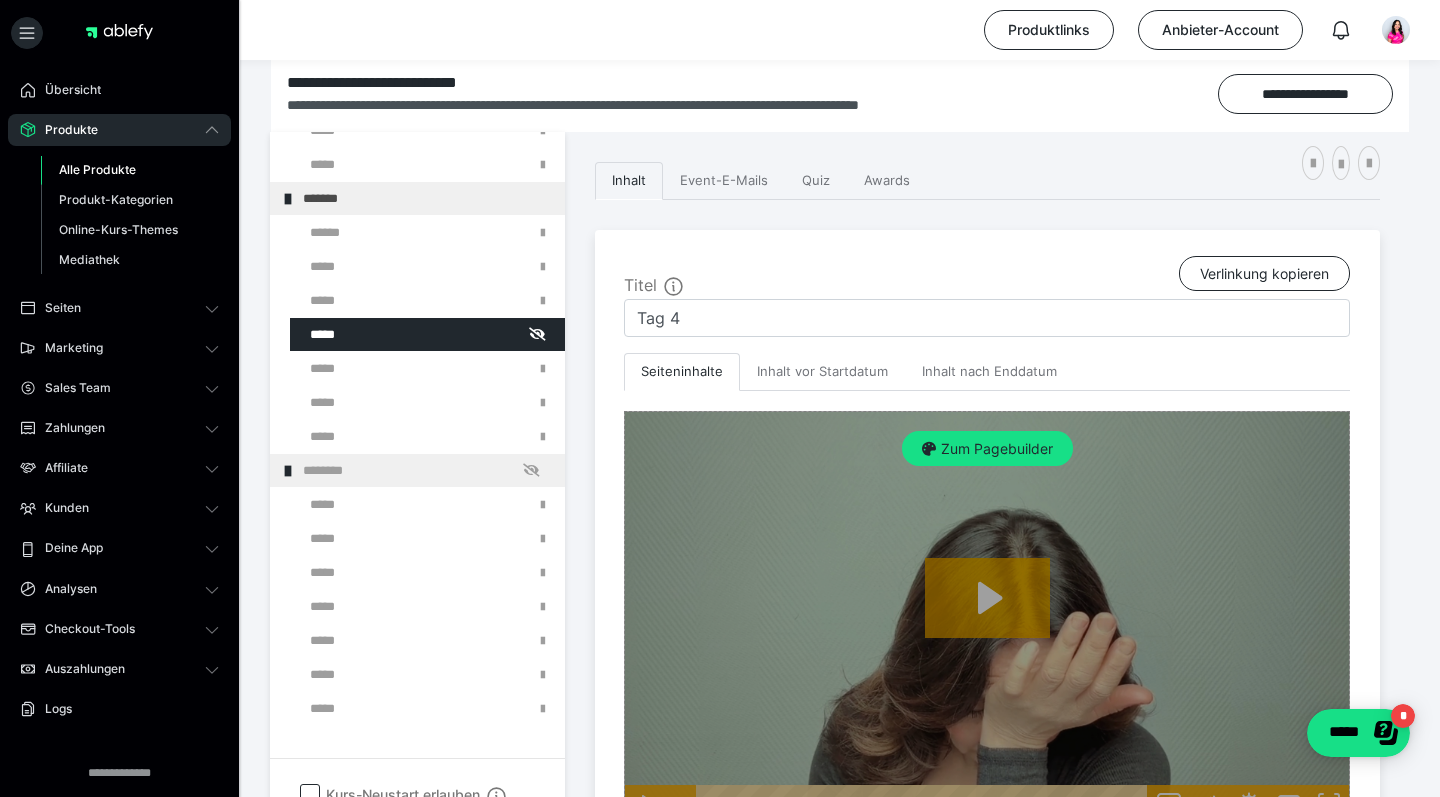 scroll, scrollTop: 290, scrollLeft: 0, axis: vertical 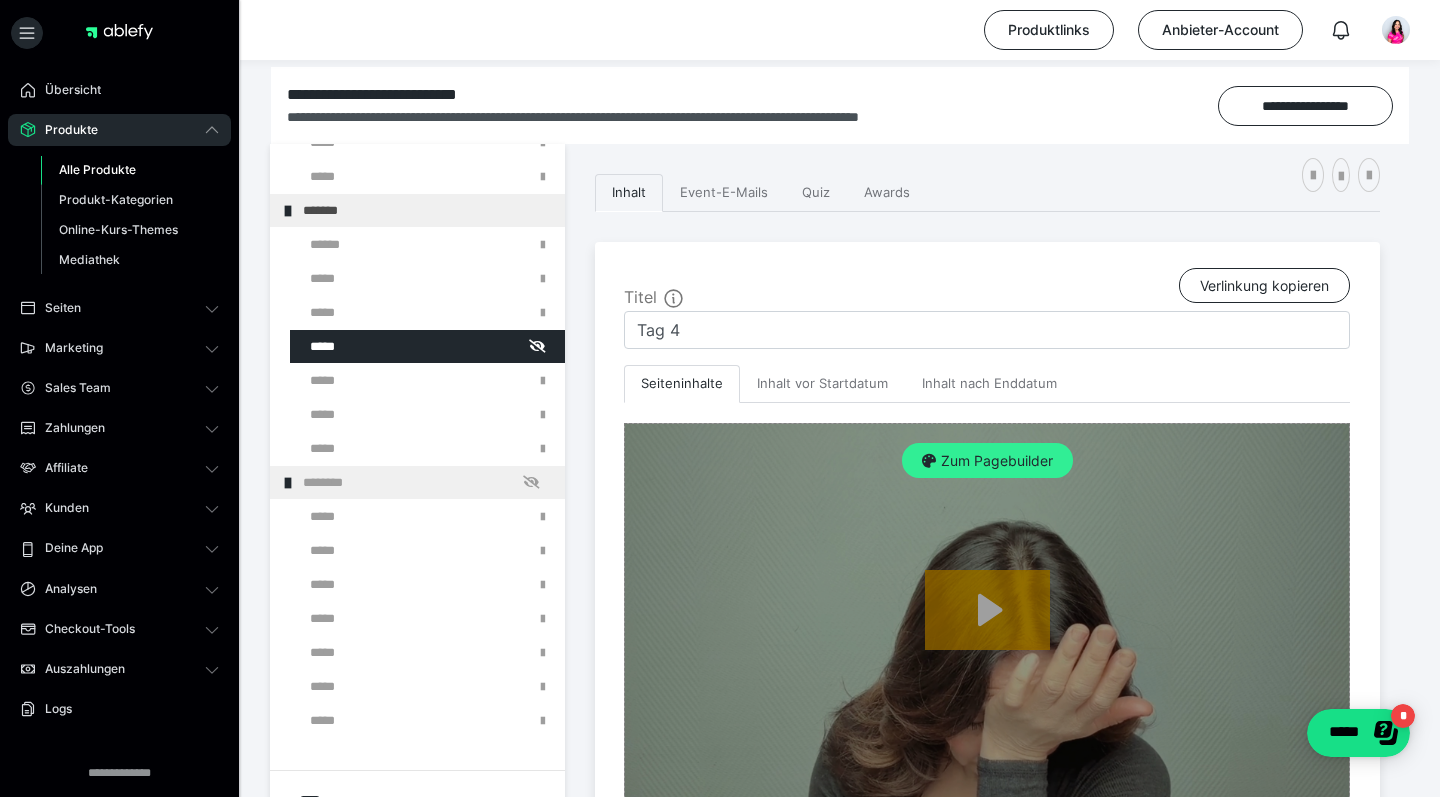 click on "Zum Pagebuilder" at bounding box center [987, 461] 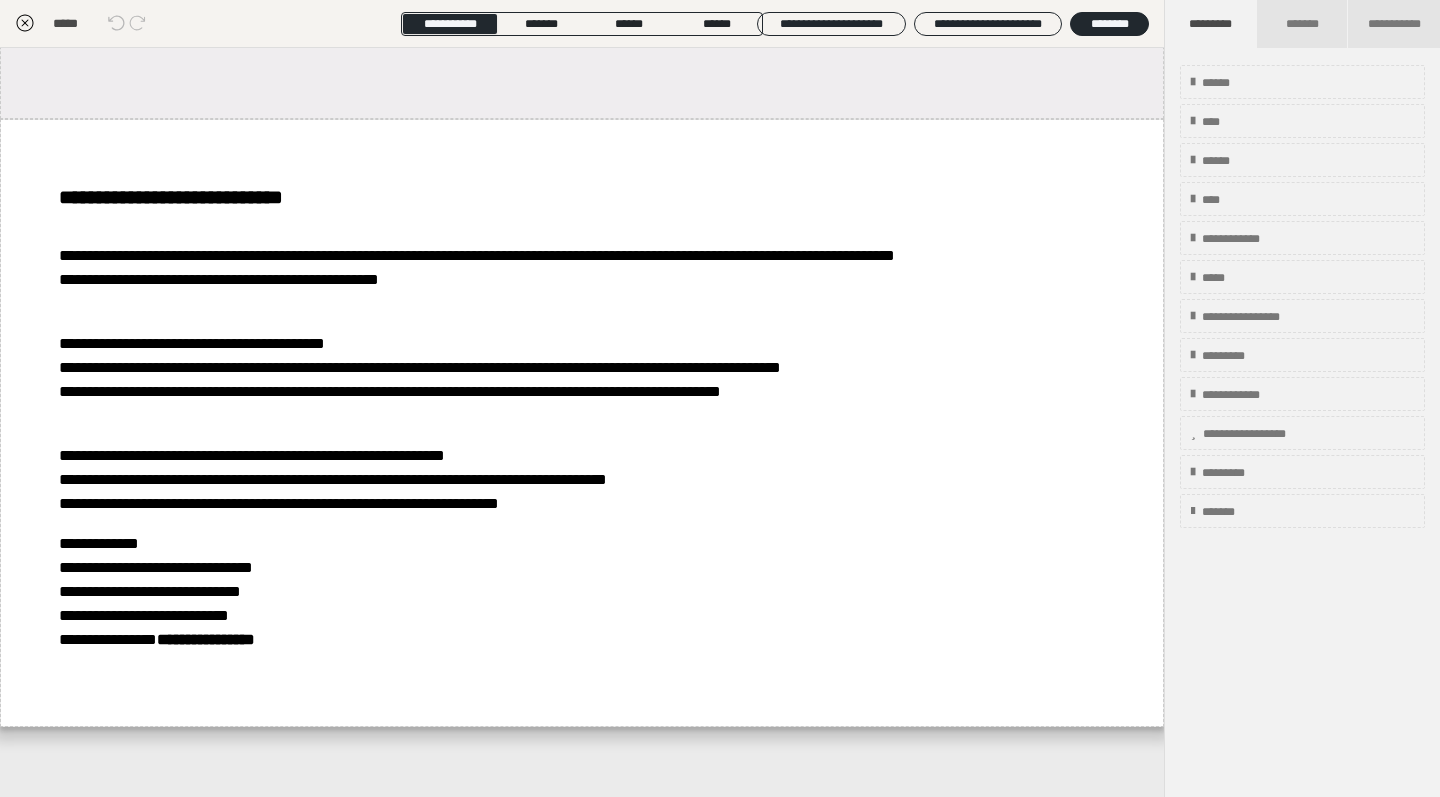 scroll, scrollTop: 4619, scrollLeft: 0, axis: vertical 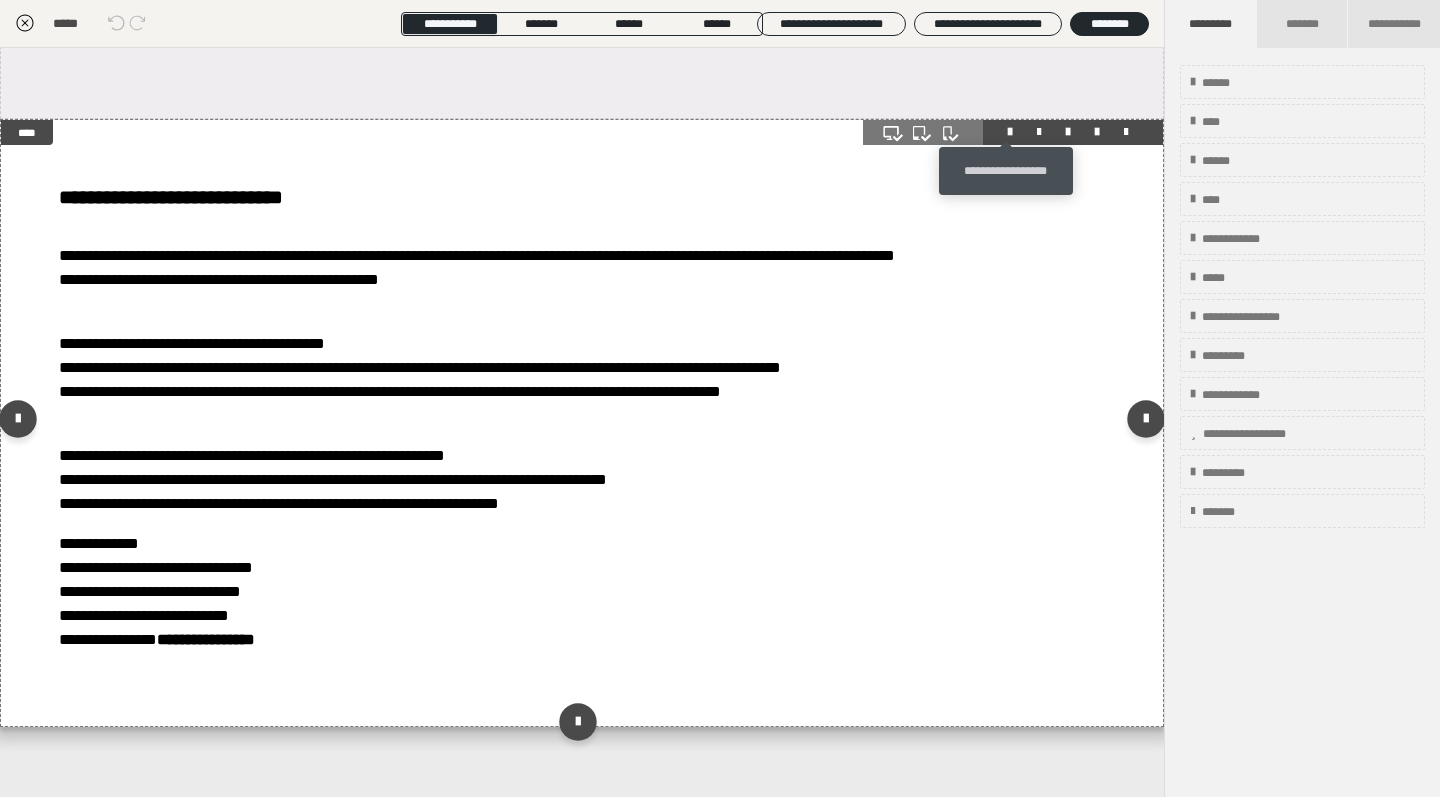 click at bounding box center [1010, 132] 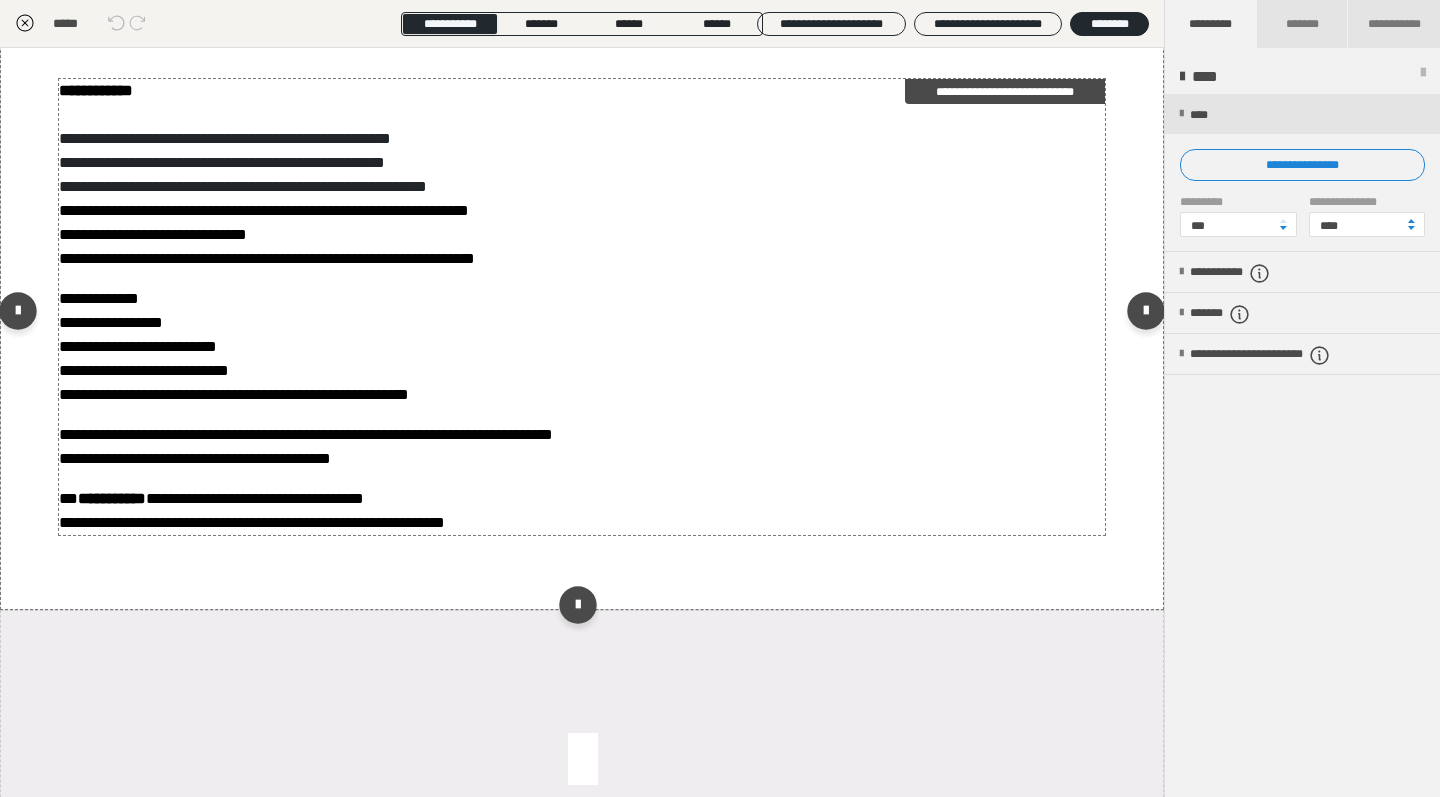 scroll, scrollTop: 3872, scrollLeft: 0, axis: vertical 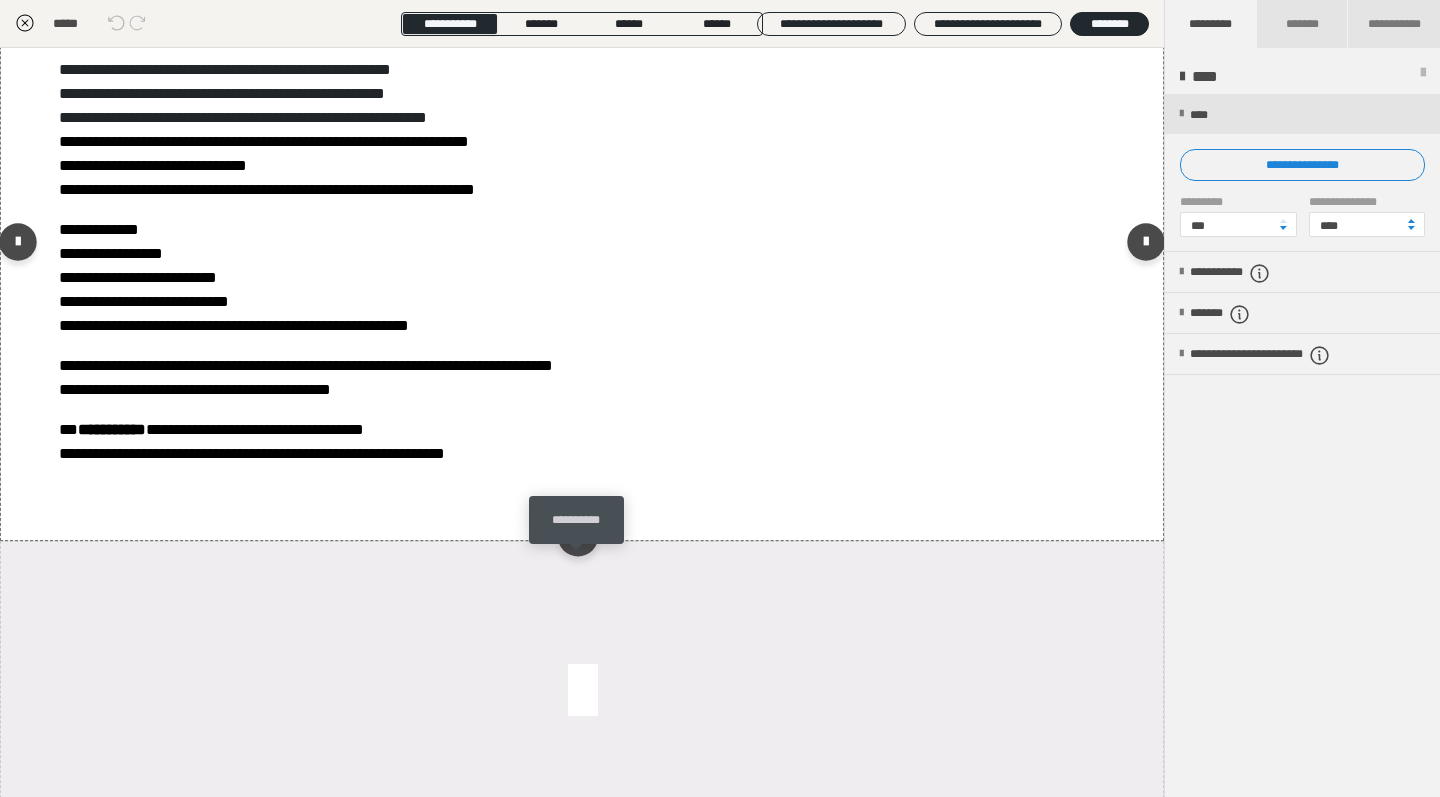 click at bounding box center [577, 536] 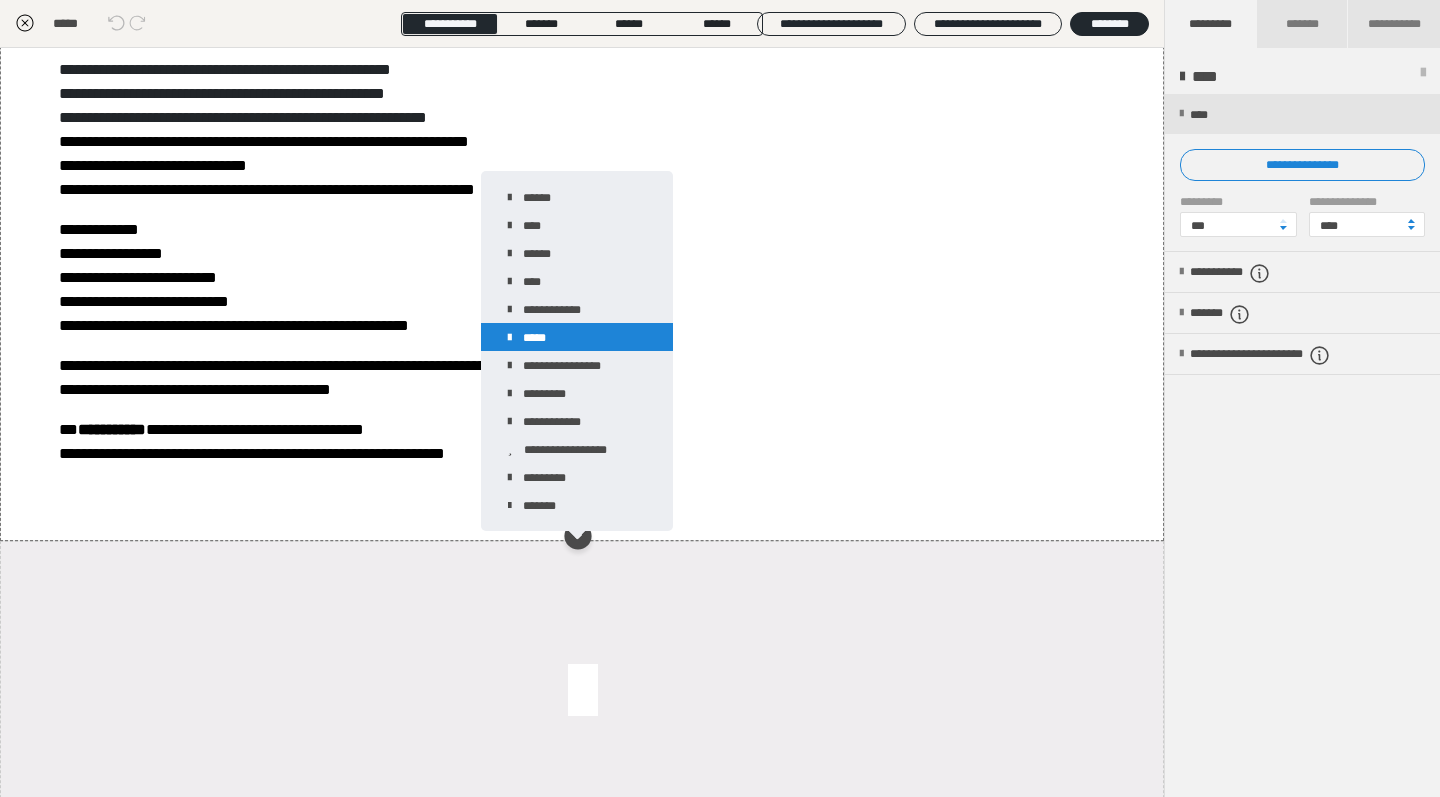 click on "*****" at bounding box center (577, 337) 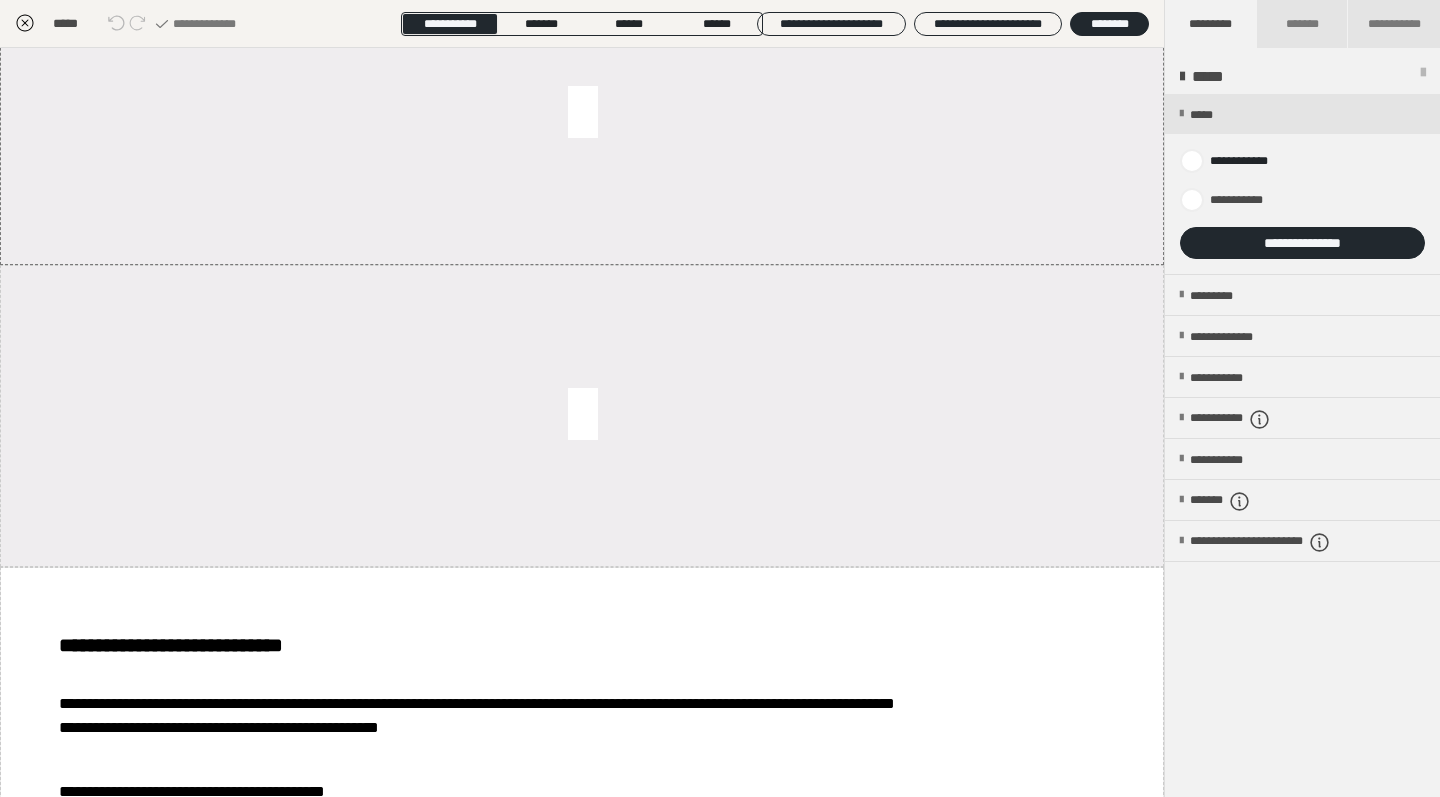 scroll, scrollTop: 4470, scrollLeft: 0, axis: vertical 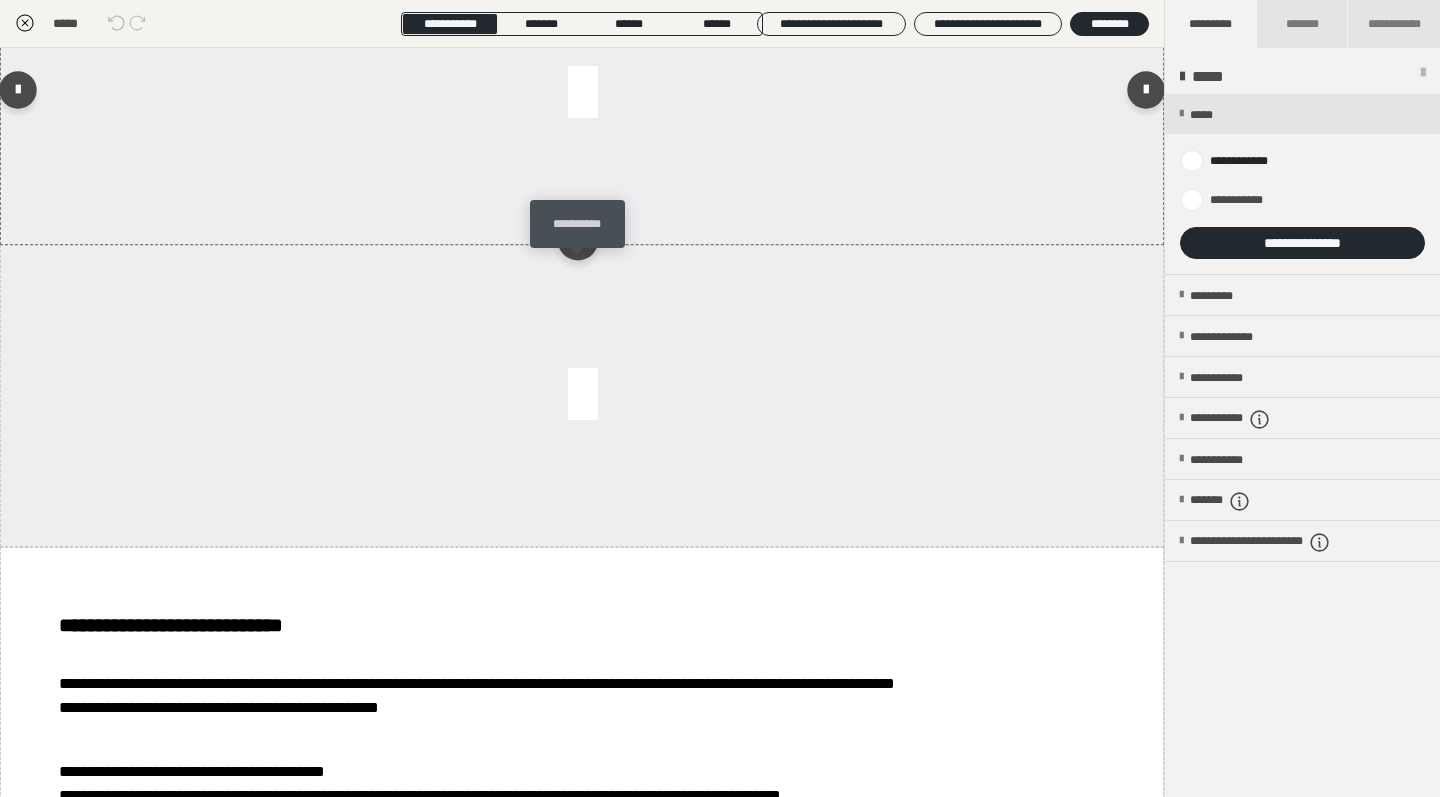 click at bounding box center (577, 240) 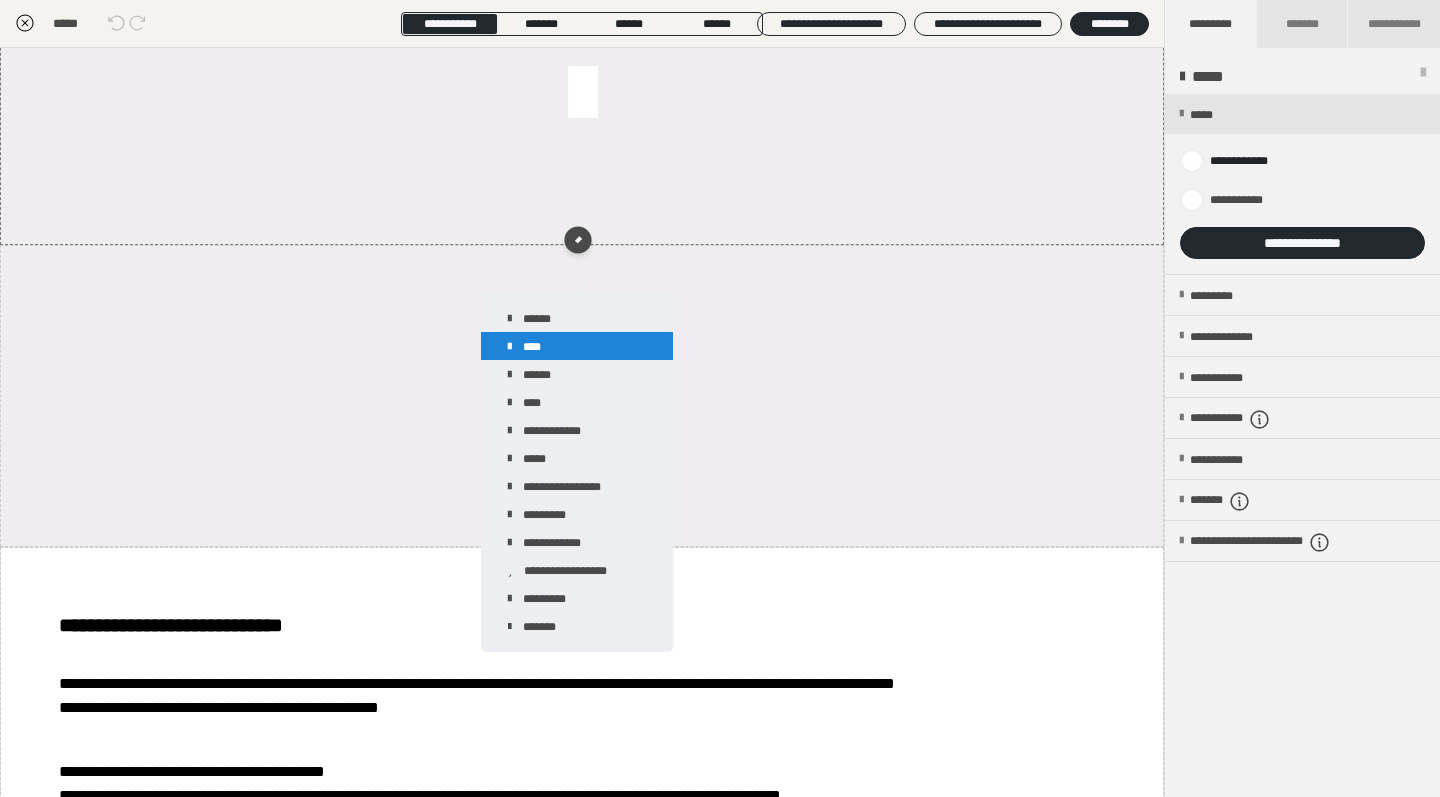 click on "****" at bounding box center (577, 346) 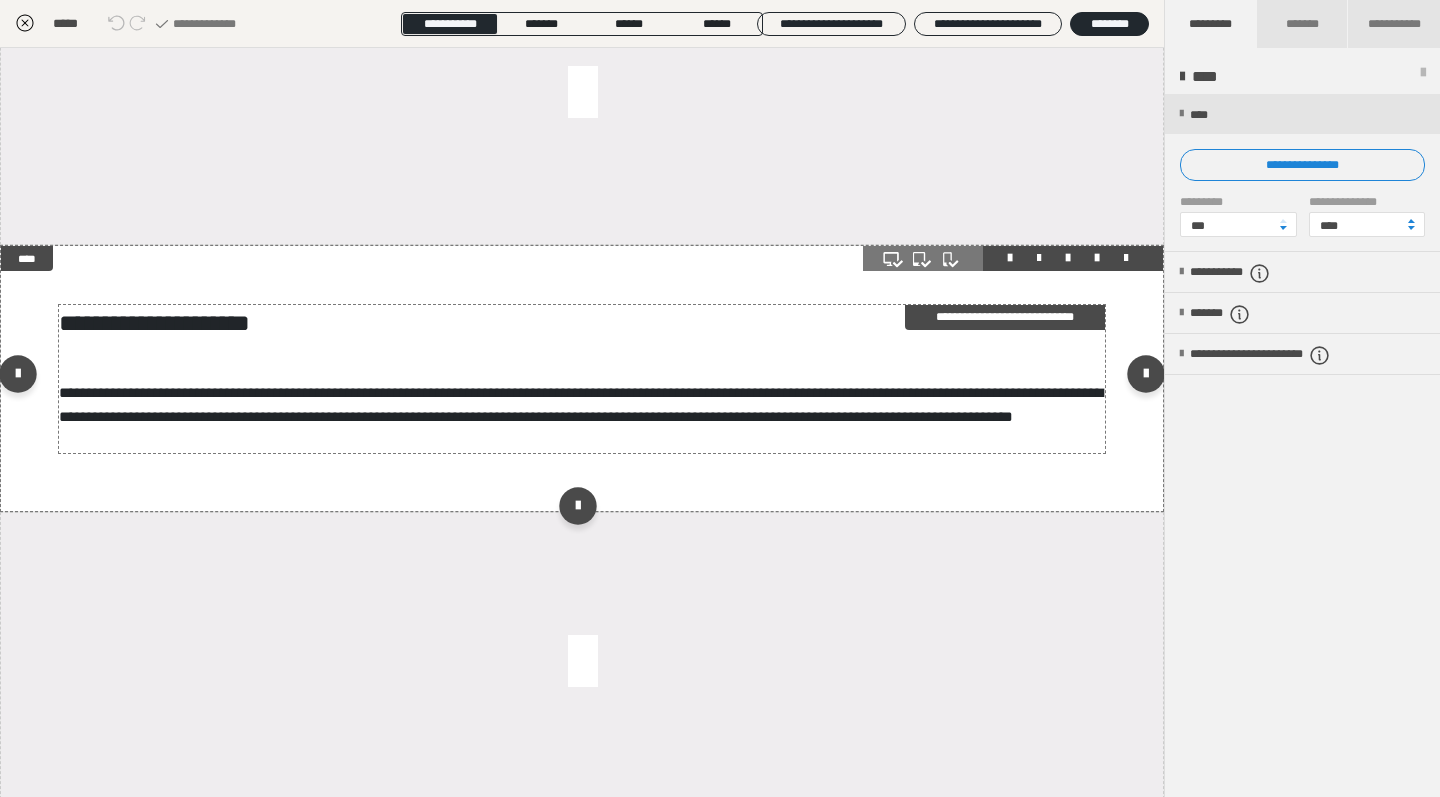 click on "**********" at bounding box center (581, 404) 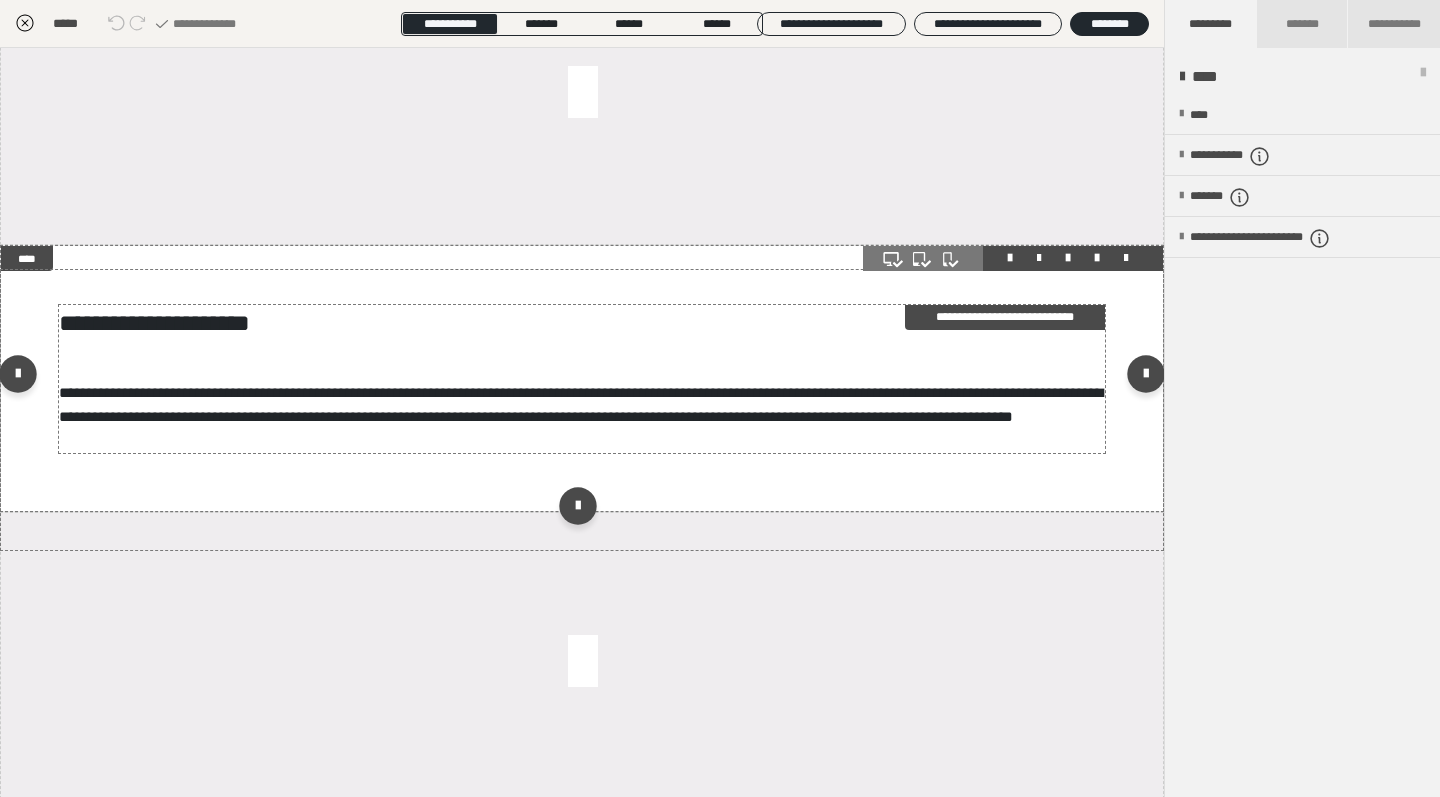 click on "**********" at bounding box center (581, 404) 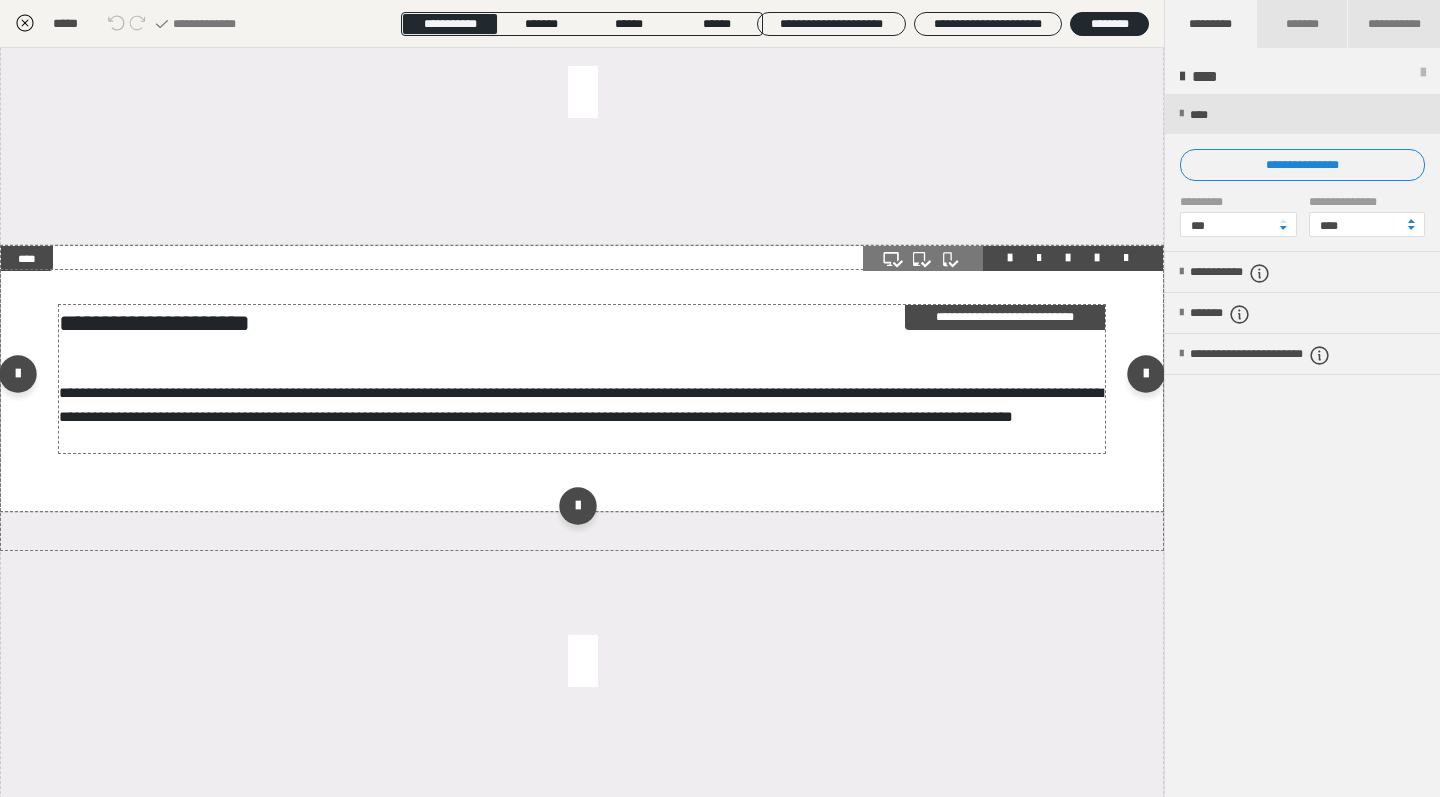 click on "Text bearbeiten ********* Speichern" at bounding box center (720, 398) 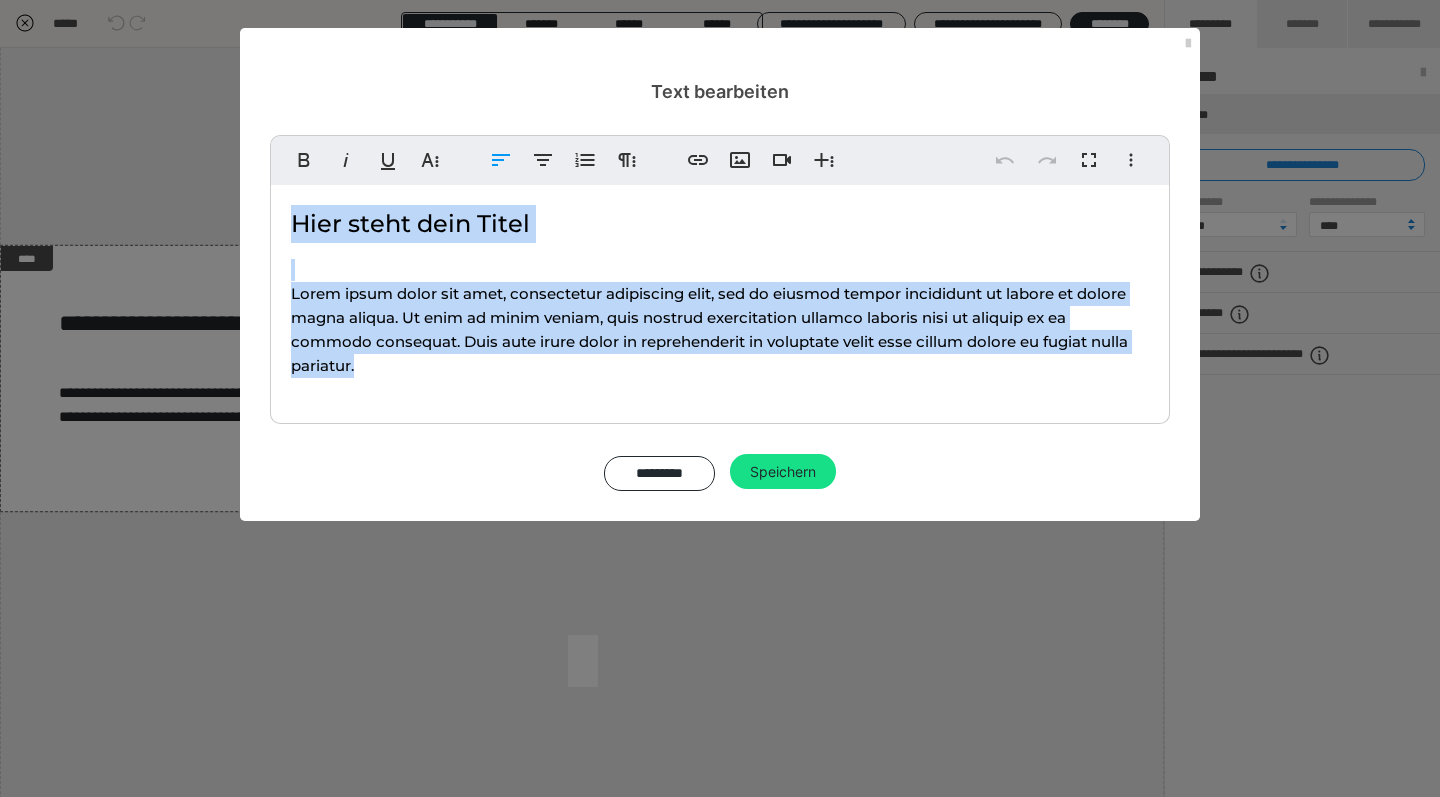 drag, startPoint x: 398, startPoint y: 369, endPoint x: 294, endPoint y: 217, distance: 184.17383 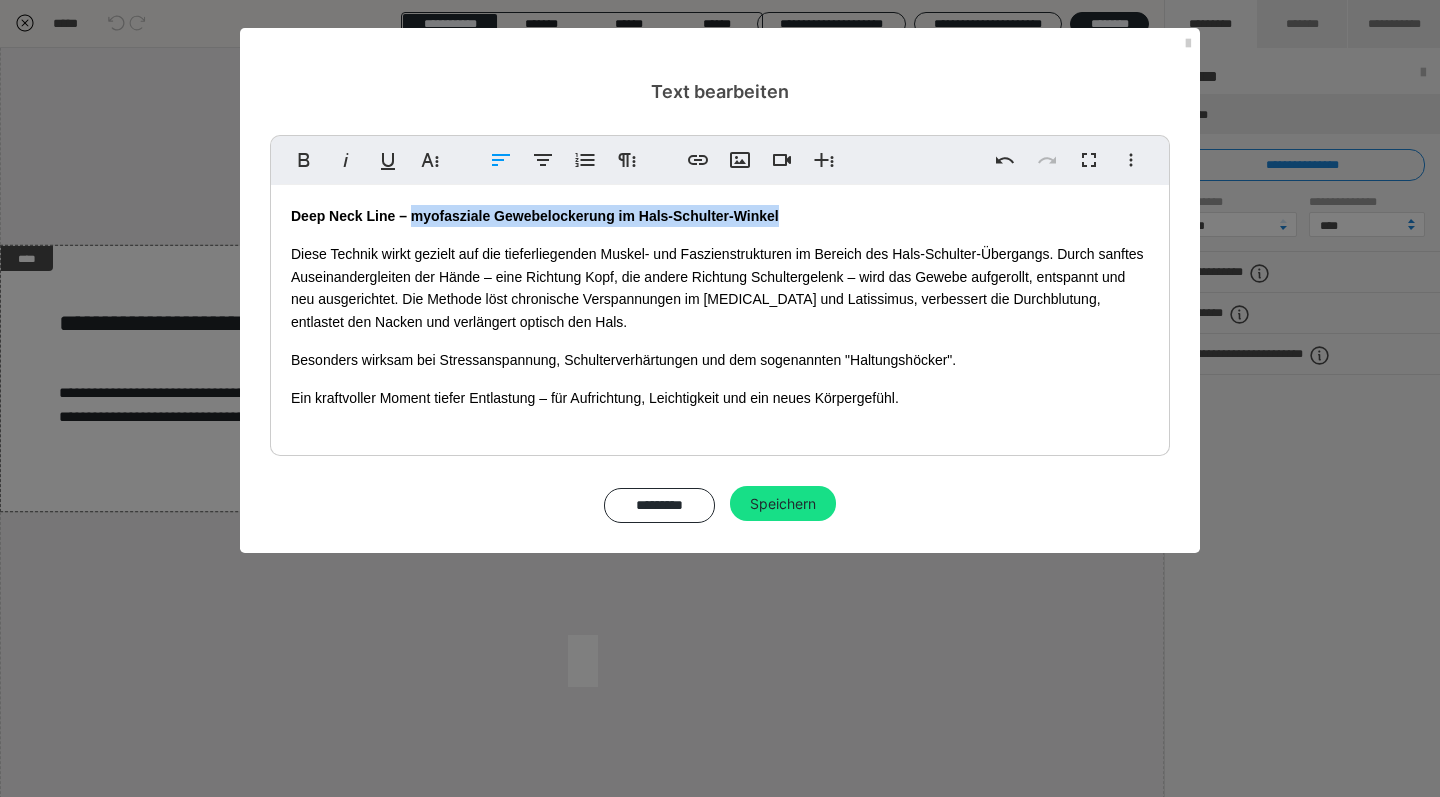 drag, startPoint x: 793, startPoint y: 208, endPoint x: 412, endPoint y: 215, distance: 381.0643 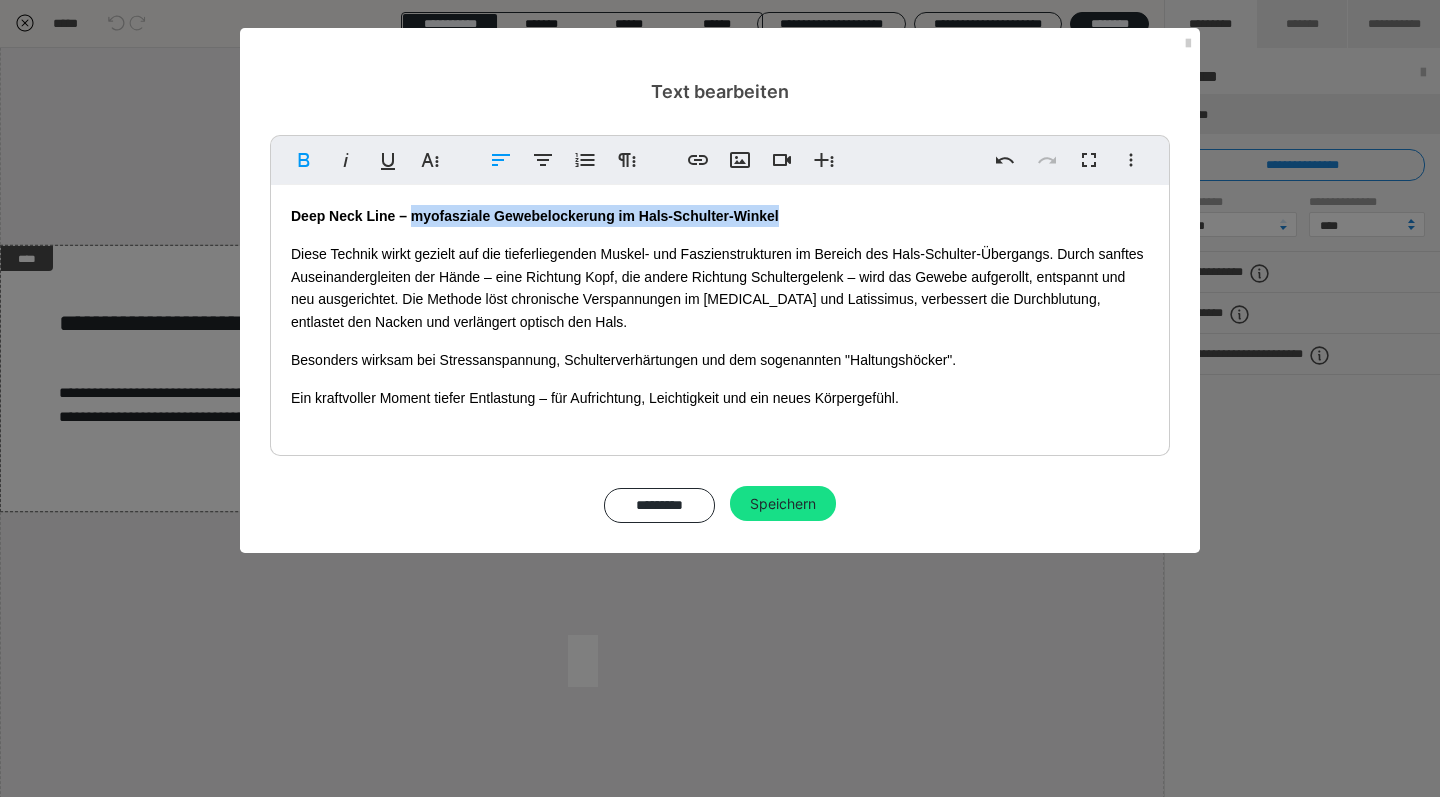 click on "Deep Neck Line – myofasziale Gewebelockerung im Hals-Schulter-Winkel" at bounding box center [535, 216] 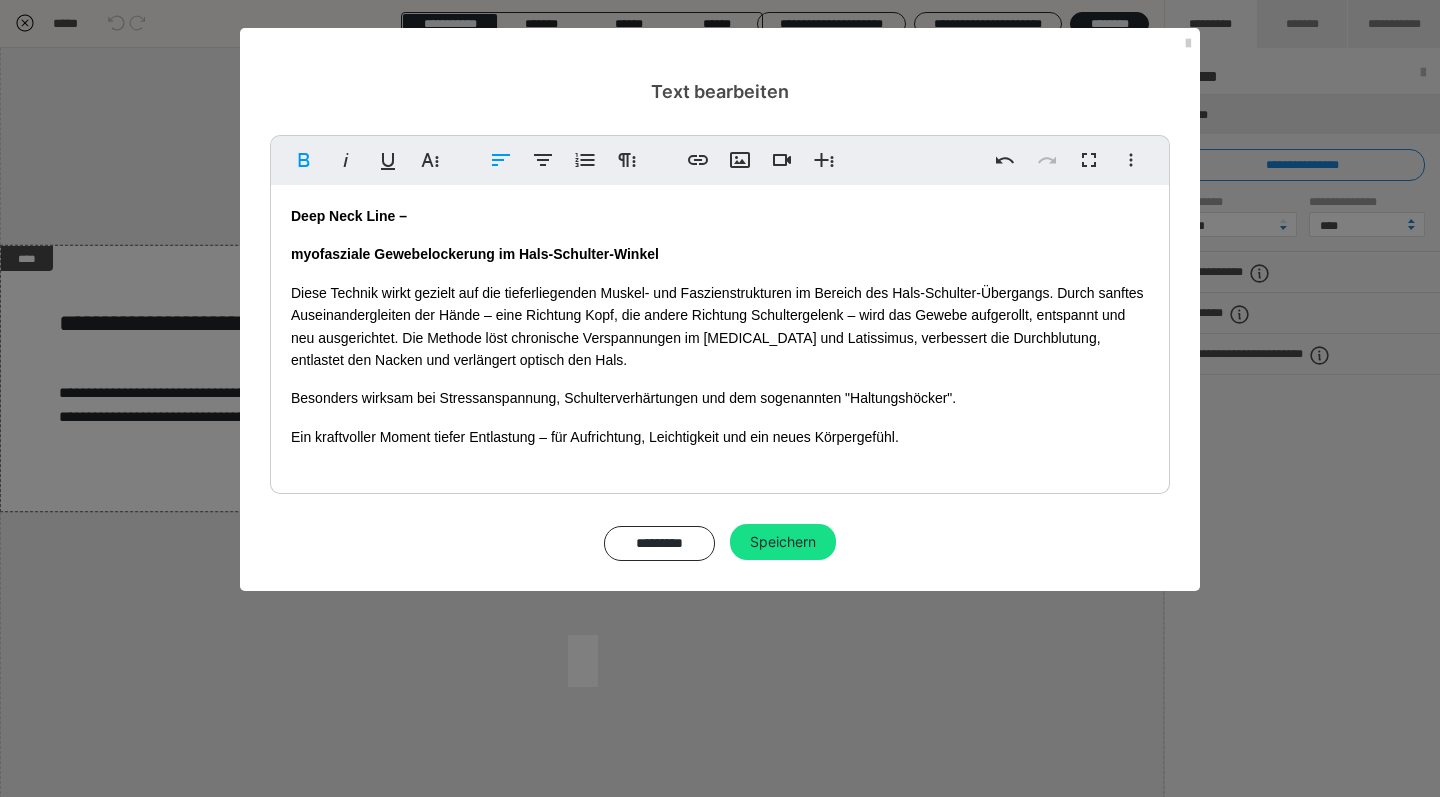 click on "myofasziale Gewebelockerung im Hals-Schulter-Winkel" at bounding box center [720, 254] 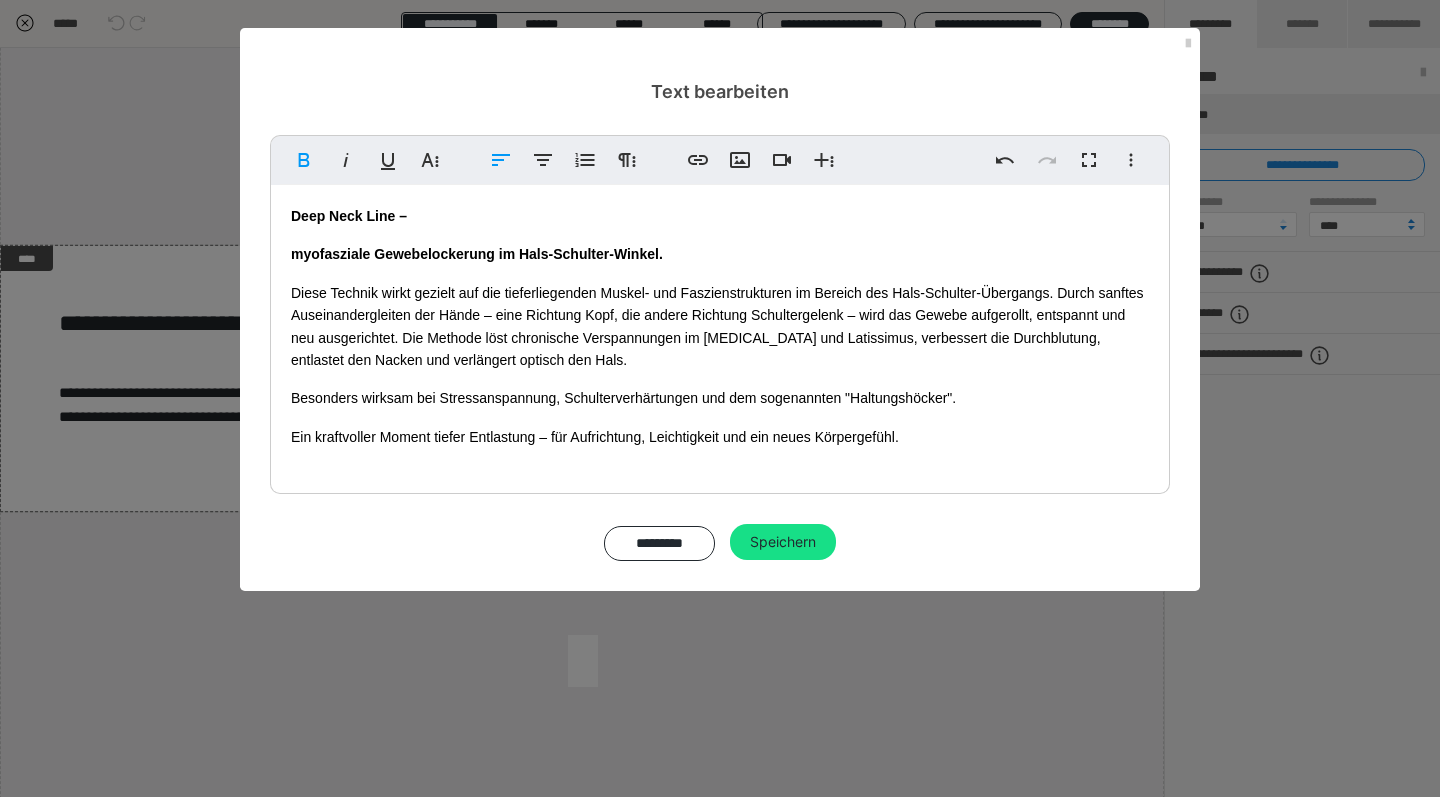 click on "Deep Neck Line –  myofasziale Gewebelockerung im Hals-Schulter-Winkel. Diese Technik wirkt gezielt auf die tieferliegenden Muskel- und Faszienstrukturen im Bereich des Hals-Schulter-Übergangs. Durch sanftes Auseinandergleiten der Hände – eine Richtung Kopf, die andere Richtung Schultergelenk – wird das Gewebe aufgerollt, entspannt und neu ausgerichtet. Die Methode löst chronische Verspannungen im [MEDICAL_DATA] und Latissimus, verbessert die Durchblutung, entlastet den Nacken und verlängert optisch den Hals. Besonders wirksam bei Stressanspannung, Schulterverhärtungen und dem sogenannten "Haltungshöcker". Ein kraftvoller Moment tiefer Entlastung – für Aufrichtung, Leichtigkeit und ein neues Körpergefühl." at bounding box center [720, 334] 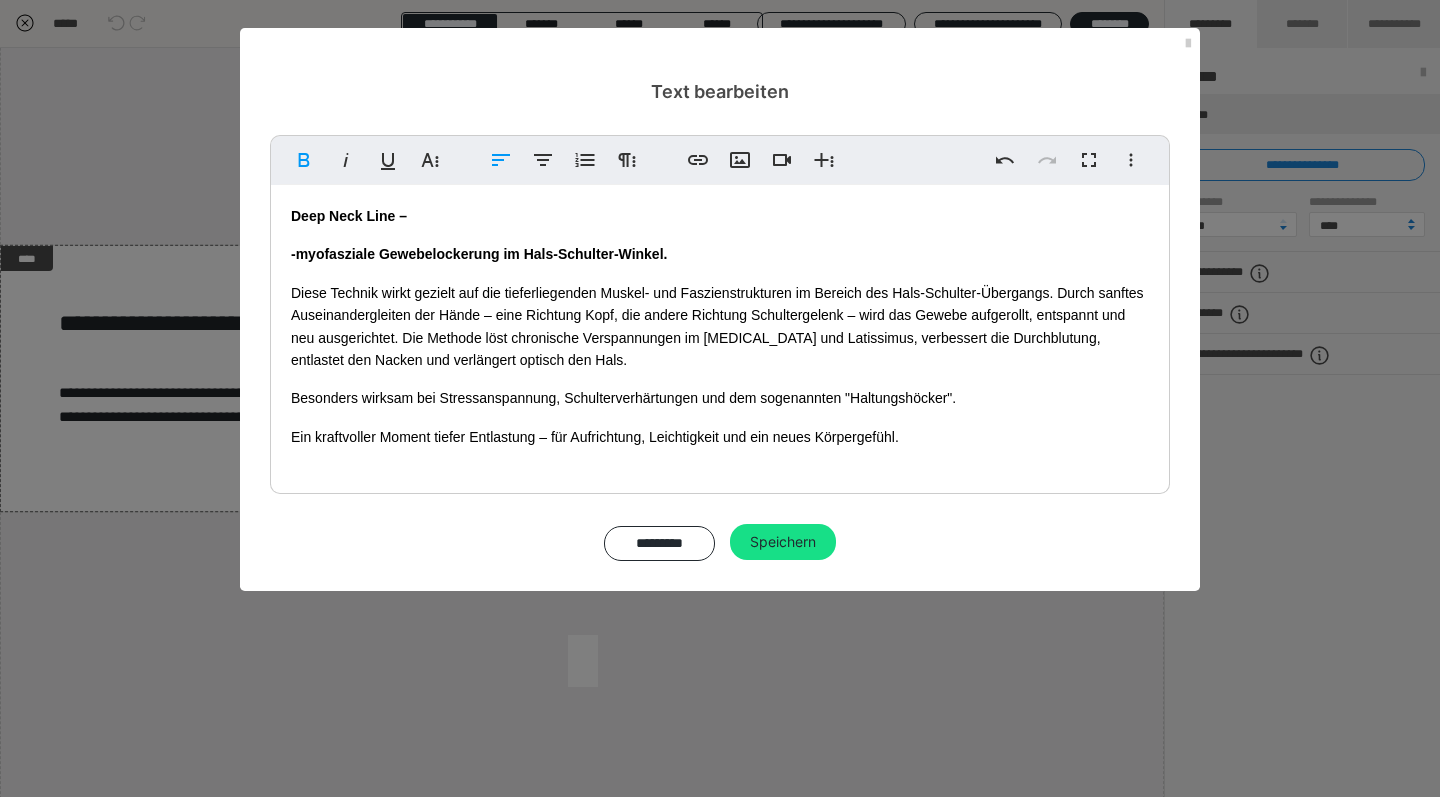 drag, startPoint x: 675, startPoint y: 264, endPoint x: 663, endPoint y: 264, distance: 12 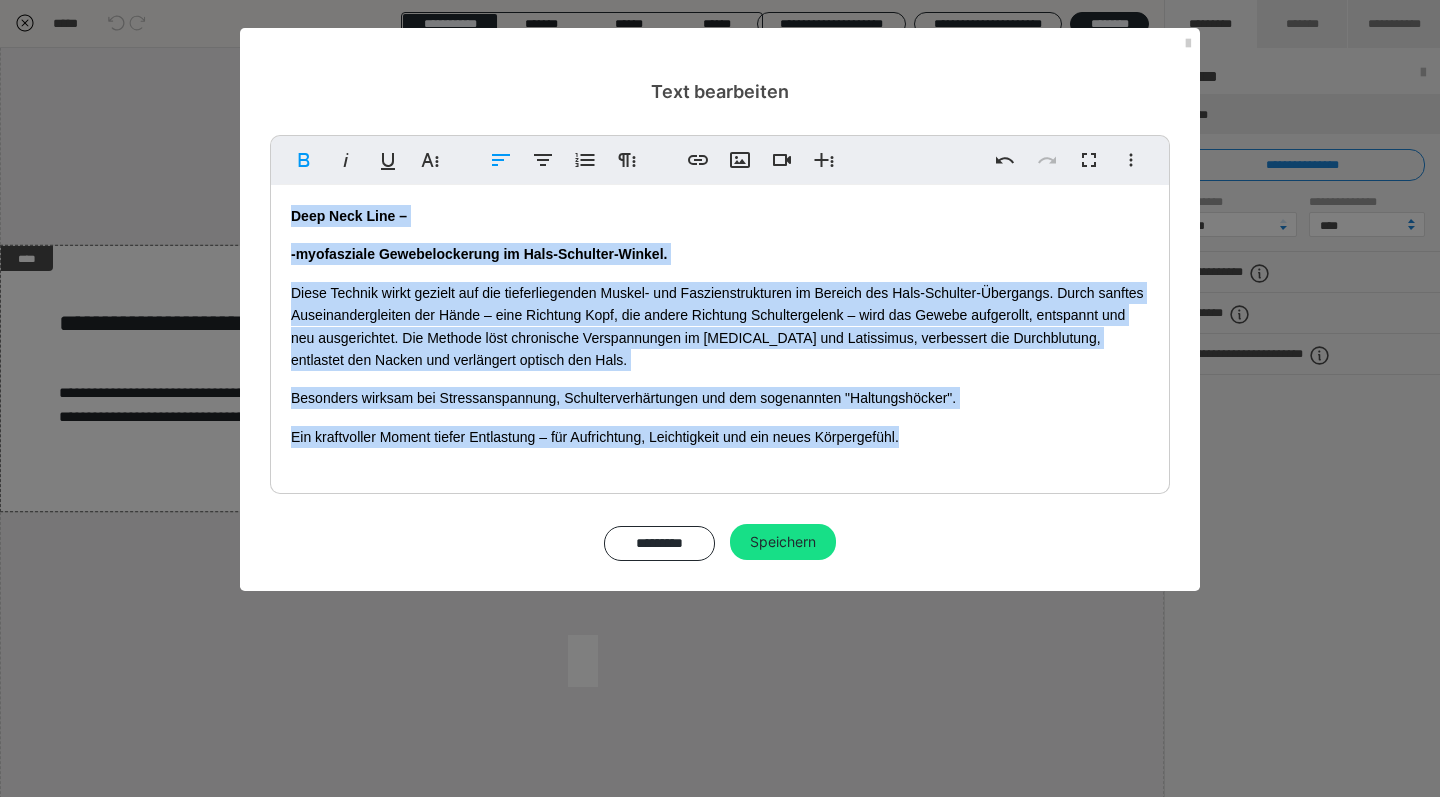 drag, startPoint x: 902, startPoint y: 440, endPoint x: 273, endPoint y: 207, distance: 670.7682 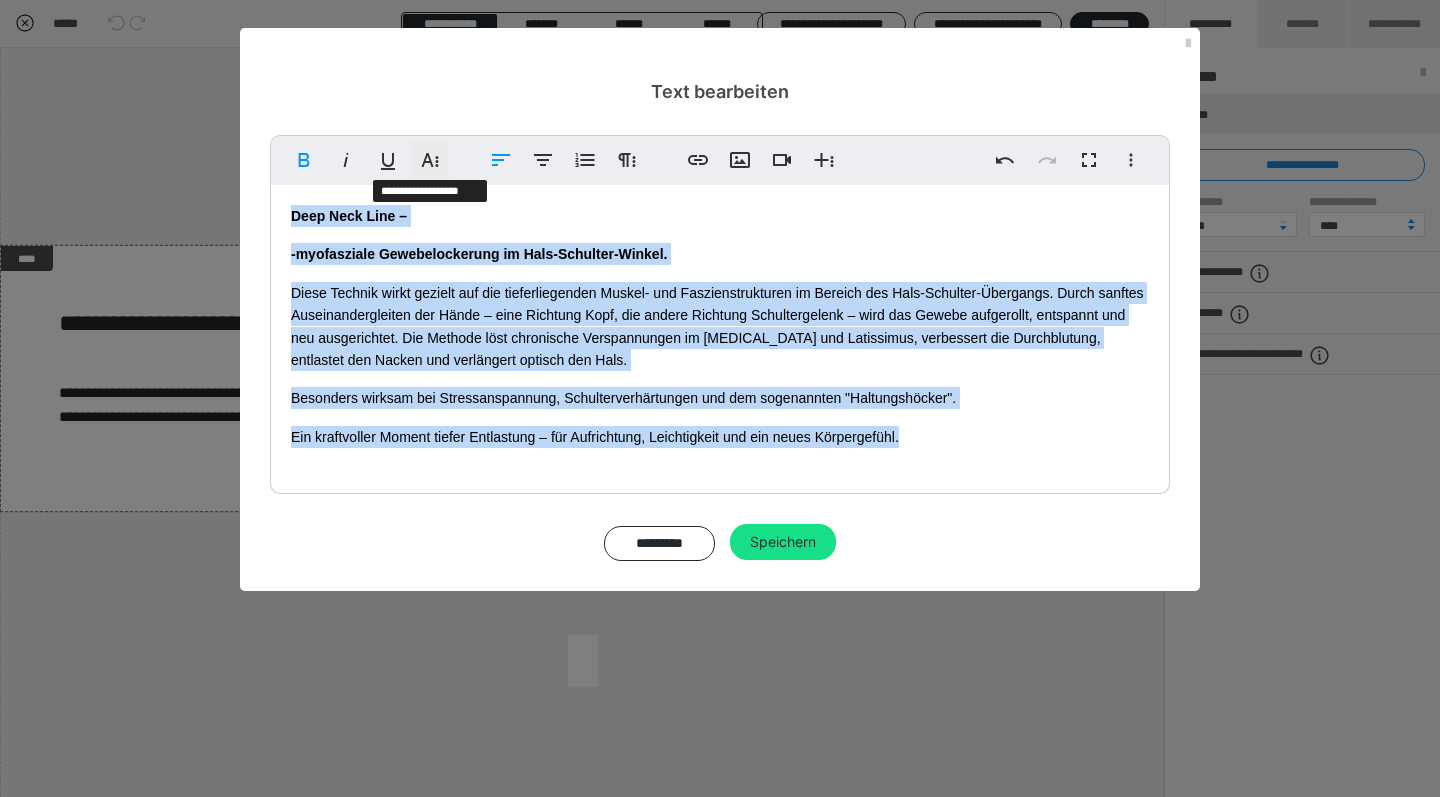 click 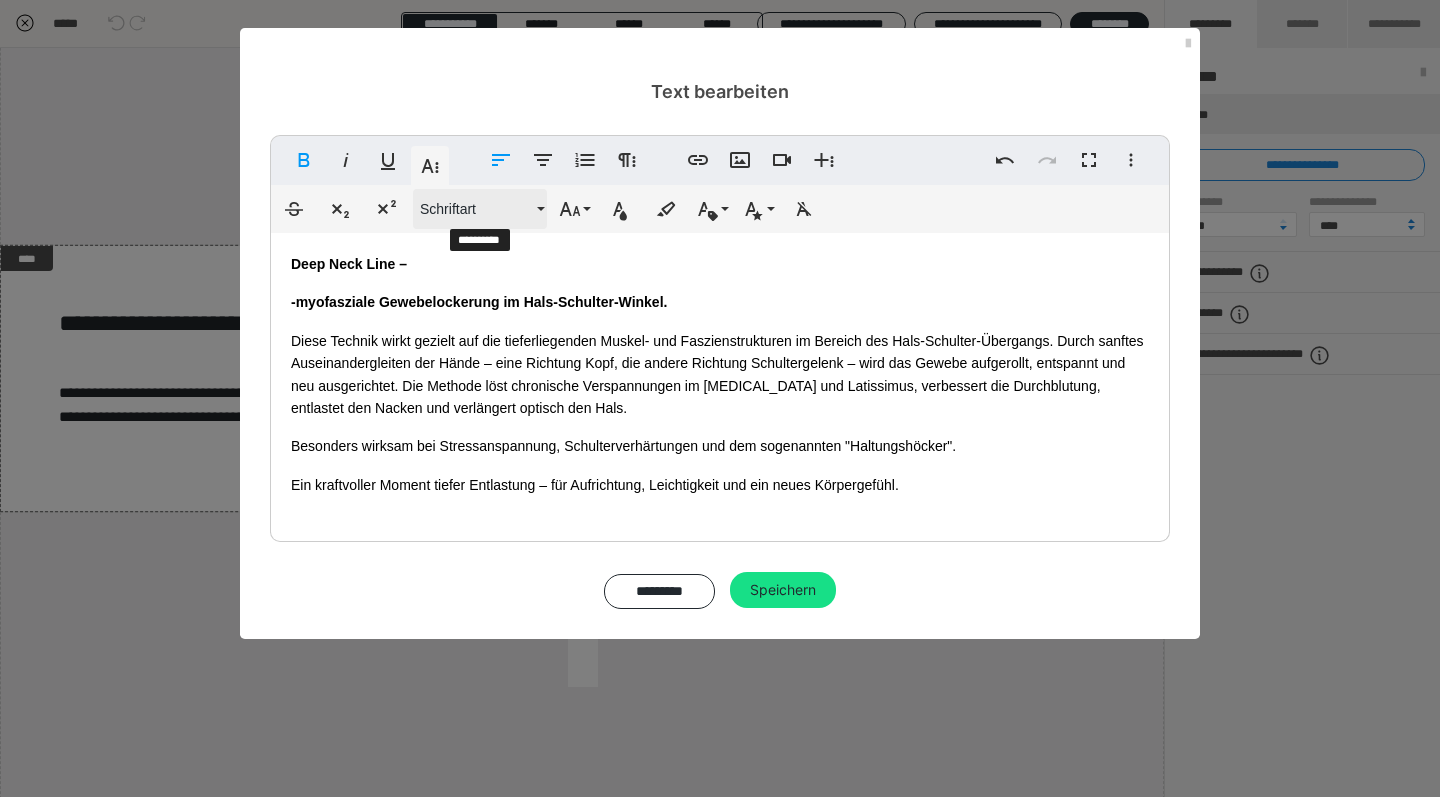 click on "Schriftart" at bounding box center (476, 209) 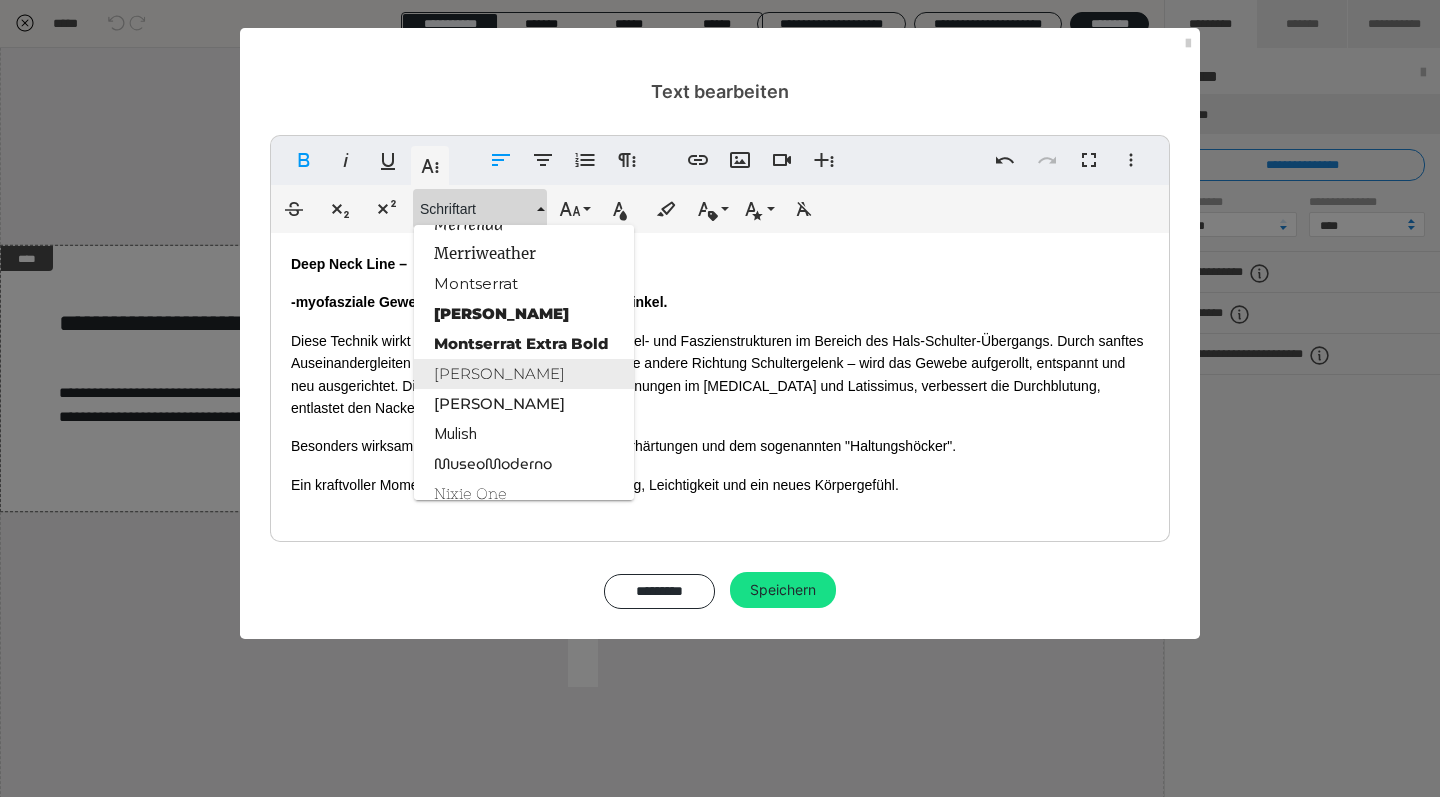 scroll, scrollTop: 1859, scrollLeft: 0, axis: vertical 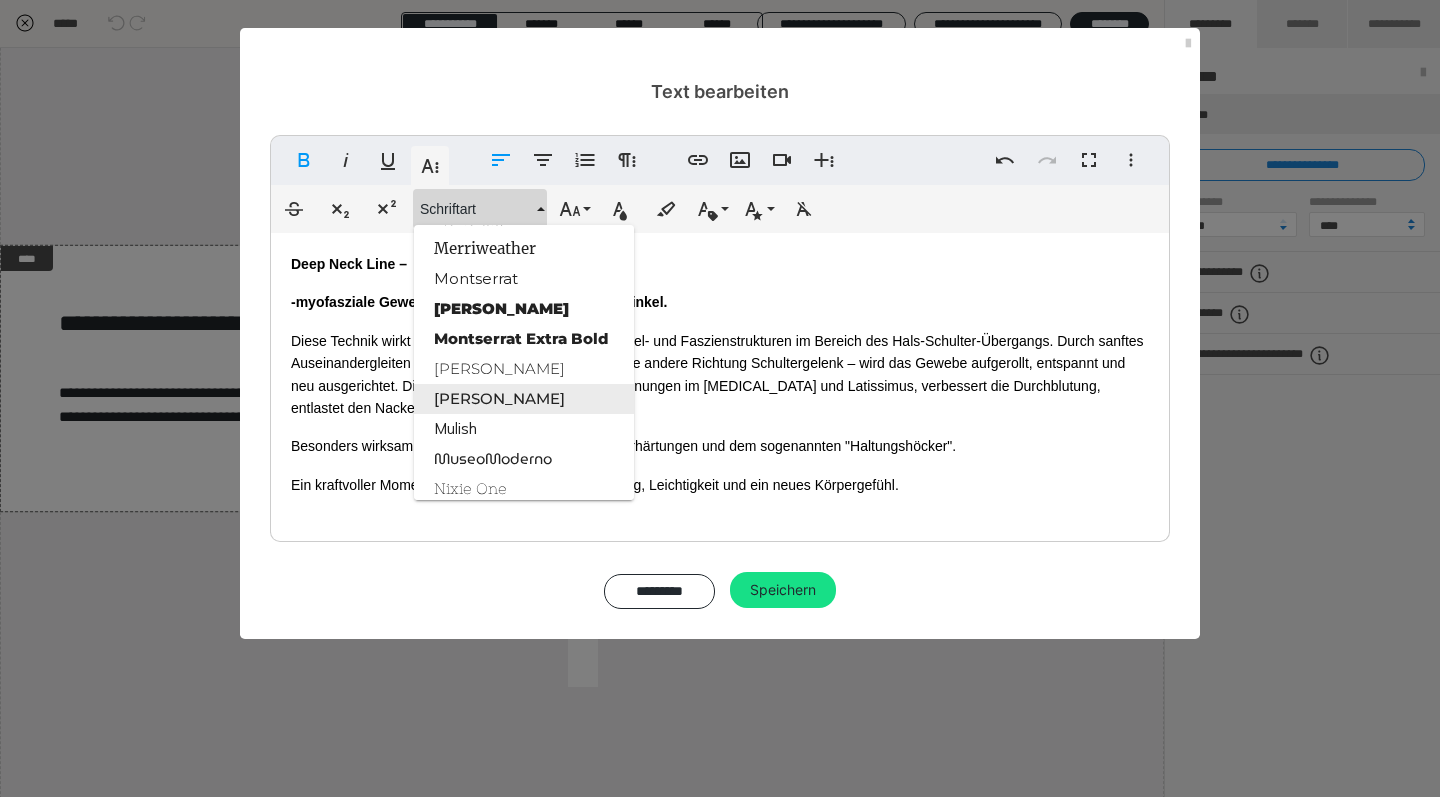 click on "[PERSON_NAME]" at bounding box center (524, 399) 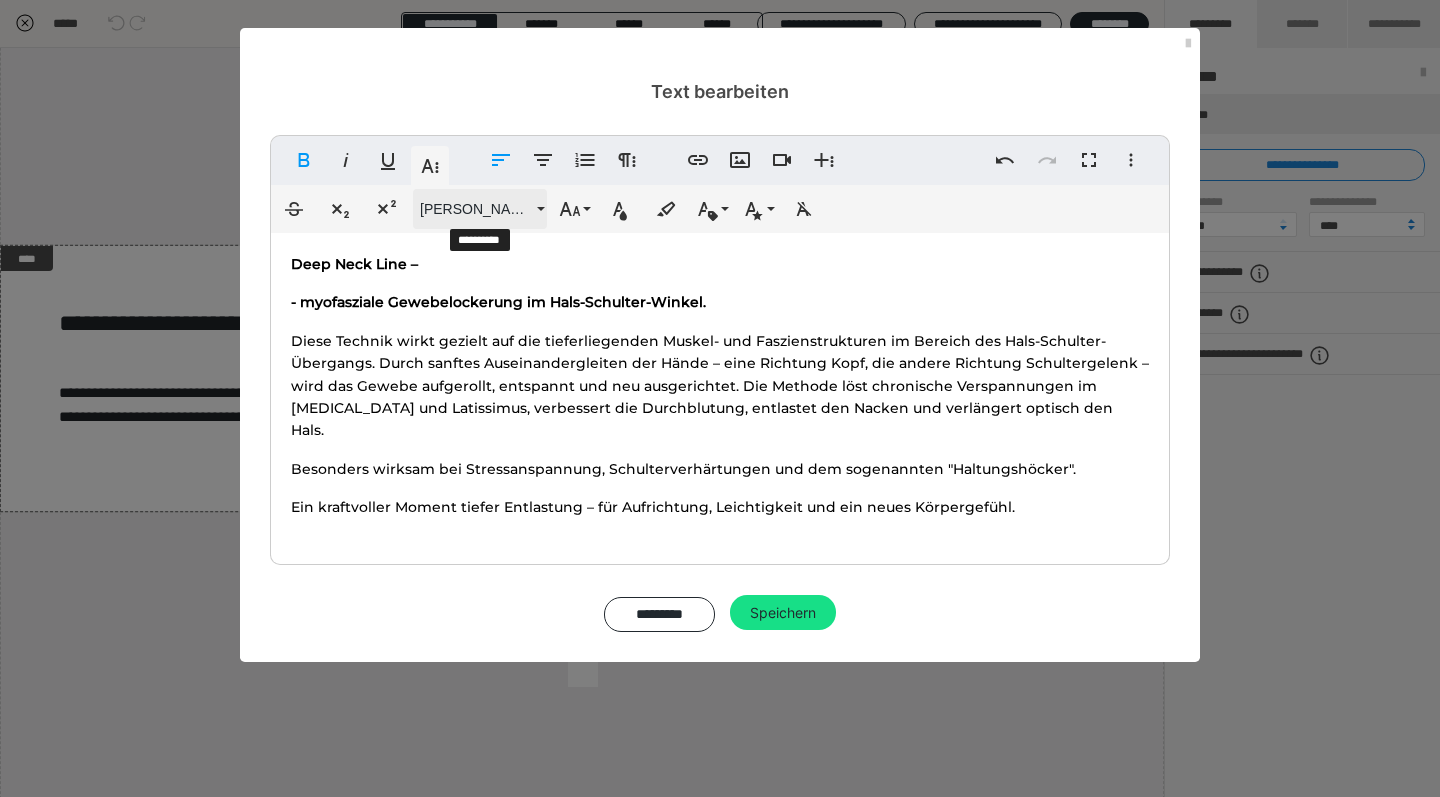 click on "[PERSON_NAME]" at bounding box center [480, 209] 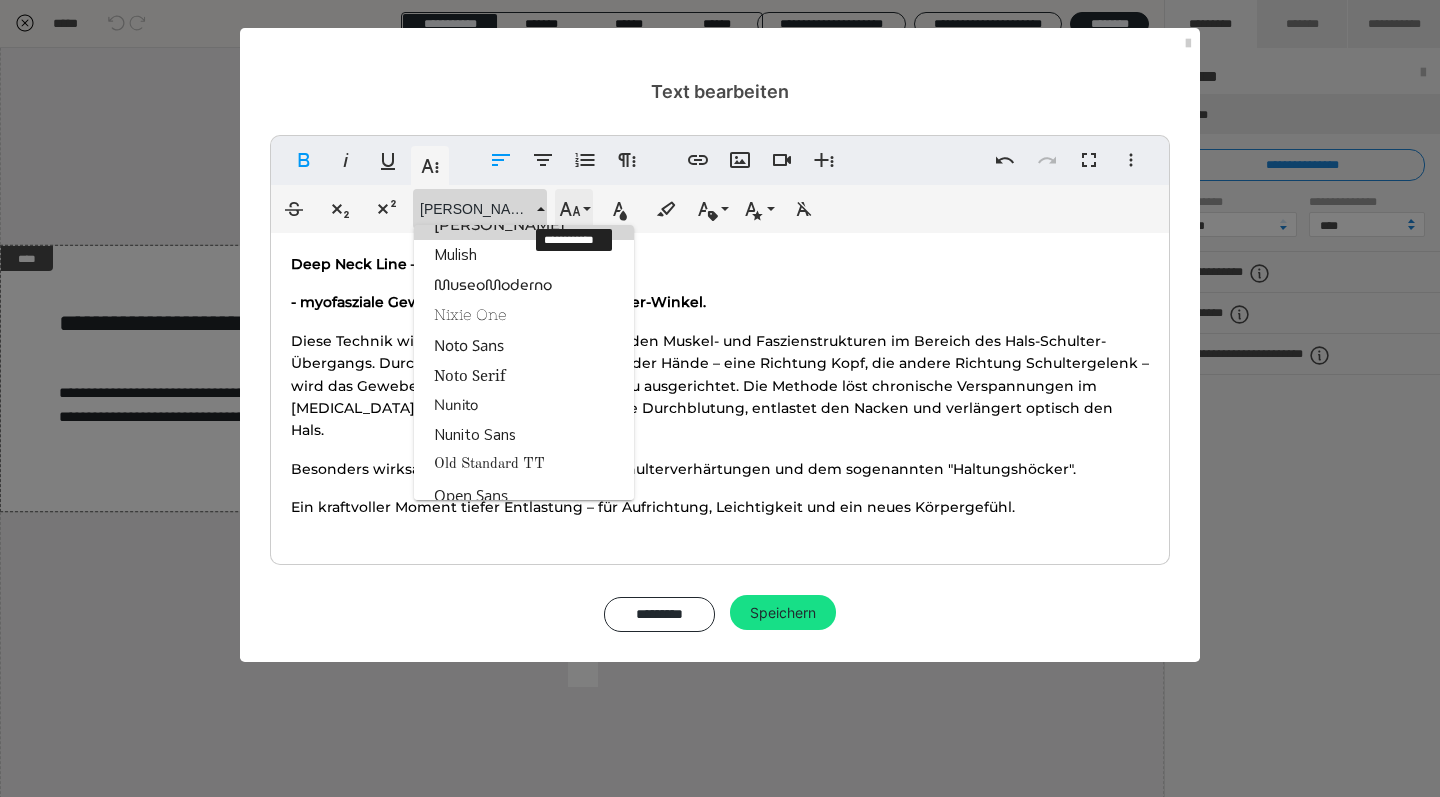 click on "Schriftgröße" at bounding box center (574, 209) 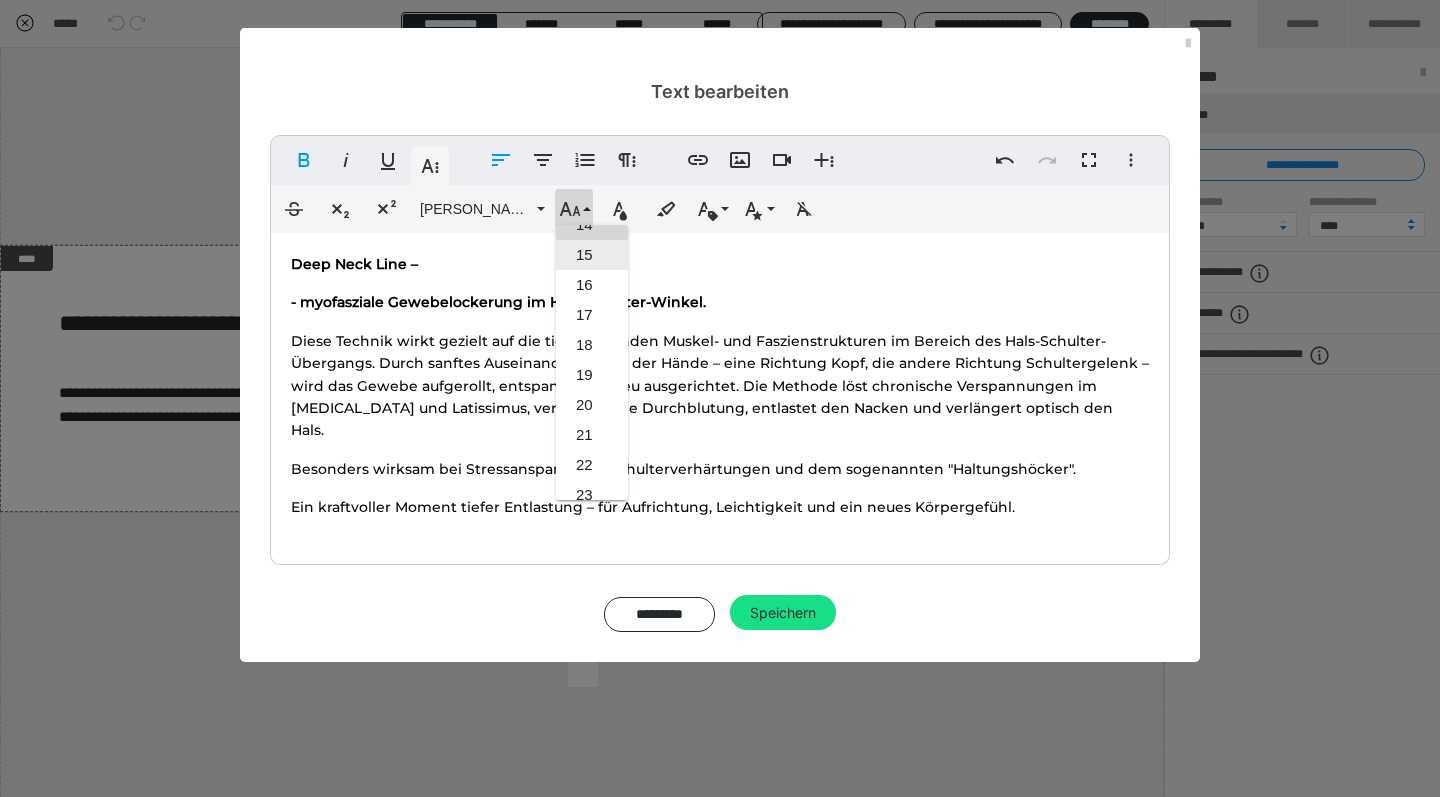 click on "15" at bounding box center [592, 255] 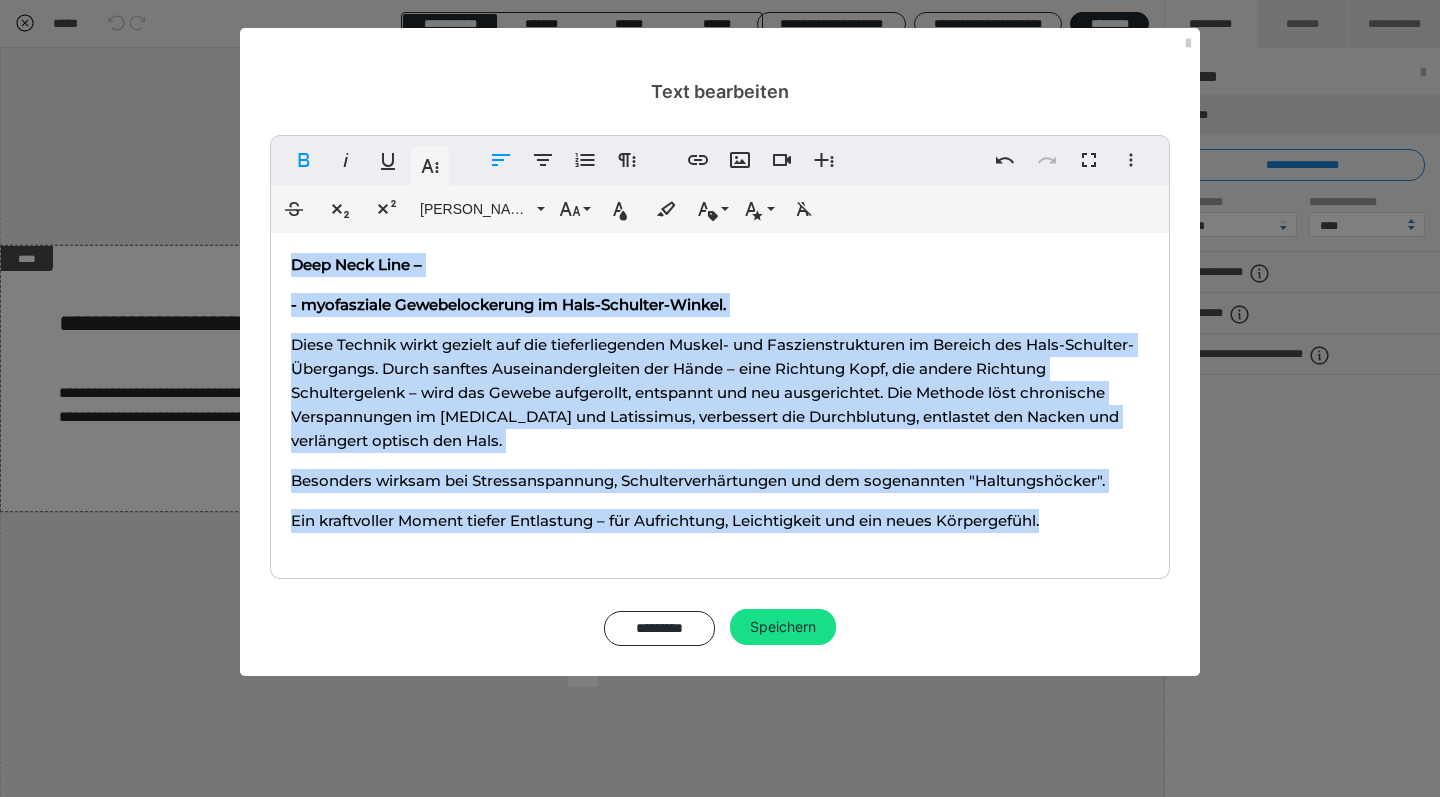 click on "Deep Neck Line –  - myofasziale Gewebelockerung im Hals-Schulter-Winkel. Diese Technik wirkt gezielt auf die tieferliegenden Muskel- und Faszienstrukturen im Bereich des Hals-Schulter-Übergangs. Durch sanftes Auseinandergleiten der Hände – eine Richtung Kopf, die andere Richtung Schultergelenk – wird das Gewebe aufgerollt, entspannt und neu ausgerichtet. Die Methode löst chronische Verspannungen im [MEDICAL_DATA] und Latissimus, verbessert die Durchblutung, entlastet den Nacken und verlängert optisch den Hals. Besonders wirksam bei Stressanspannung, Schulterverhärtungen und dem sogenannten "Haltungshöcker". Ein kraftvoller Moment tiefer Entlastung – für Aufrichtung, Leichtigkeit und ein neues Körpergefühl." at bounding box center [720, 401] 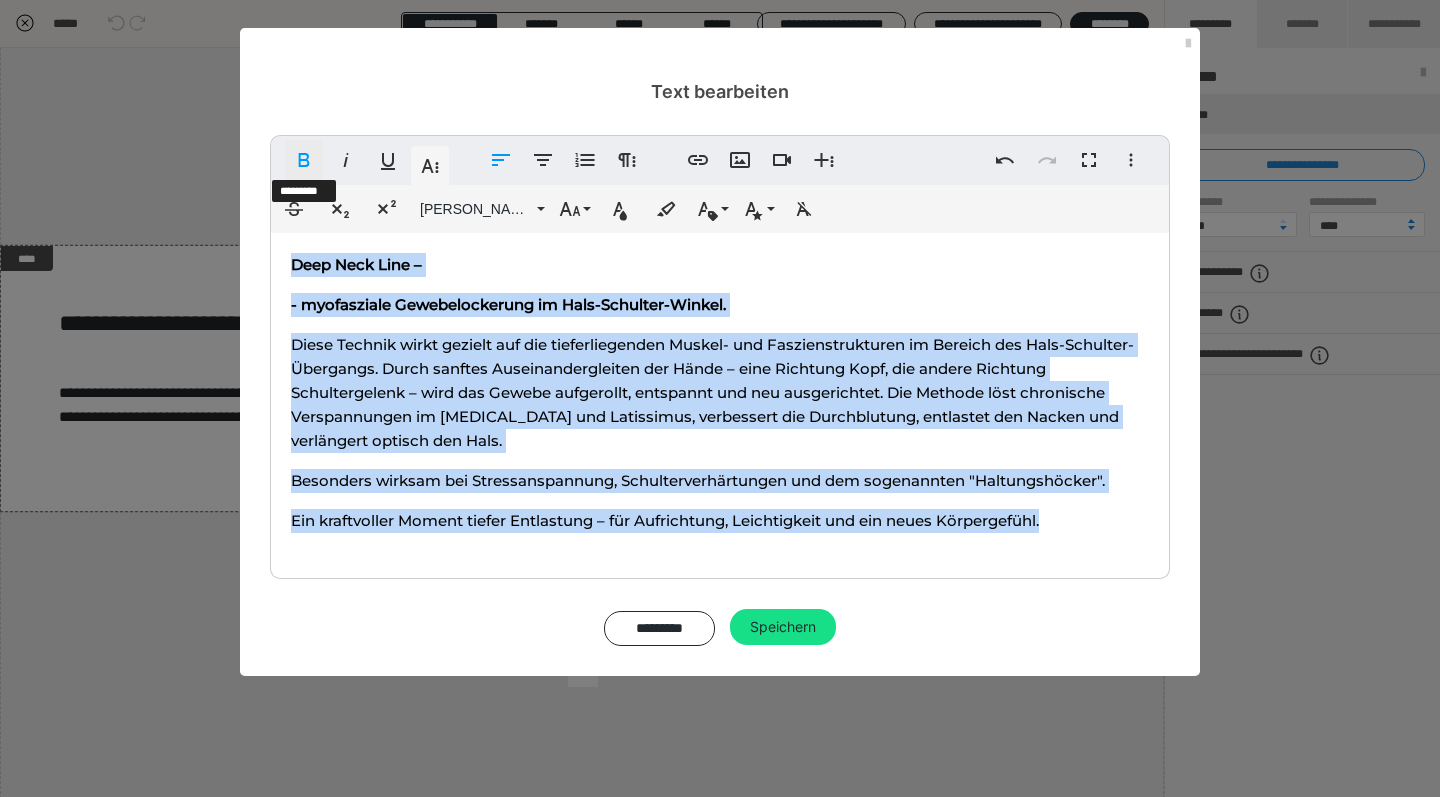 click 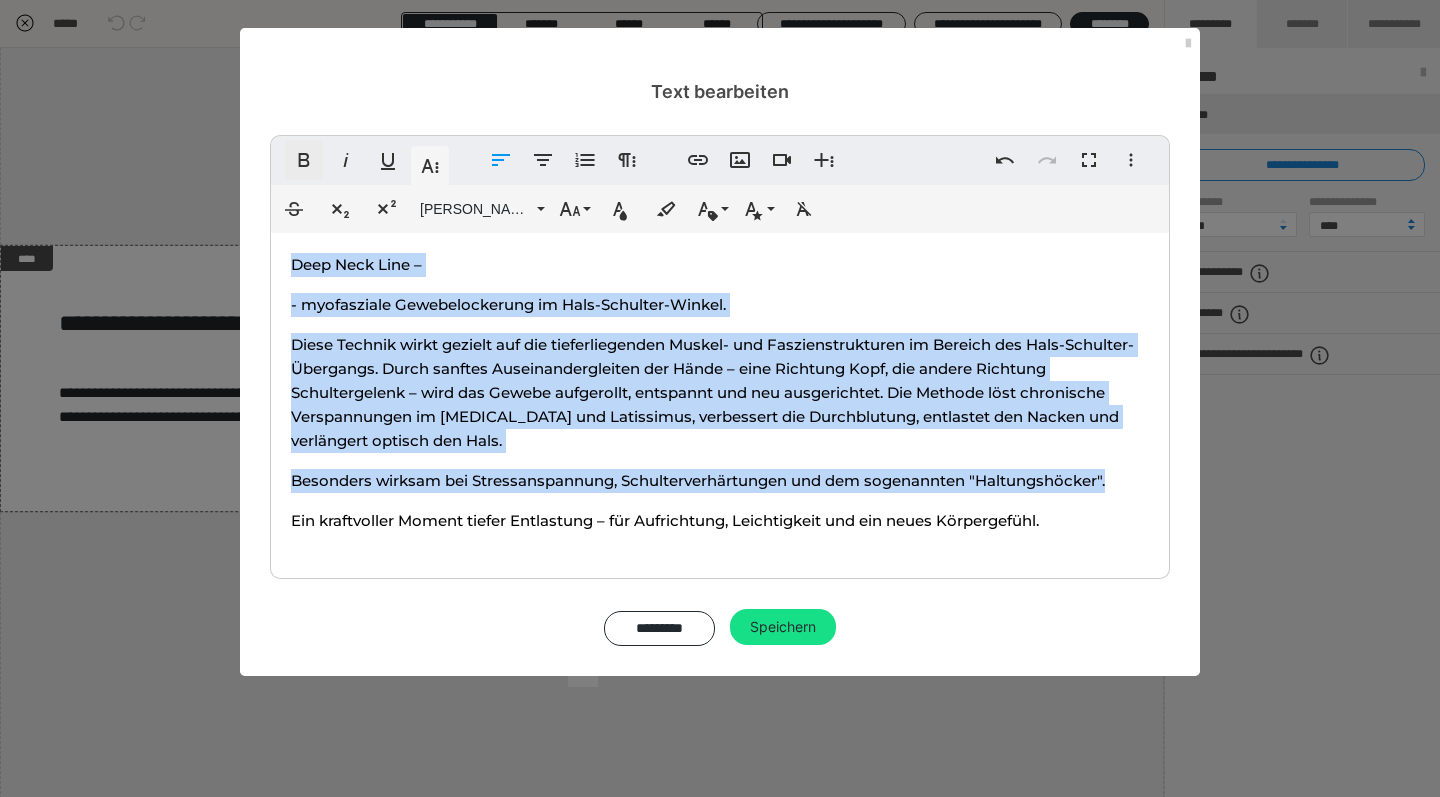 click 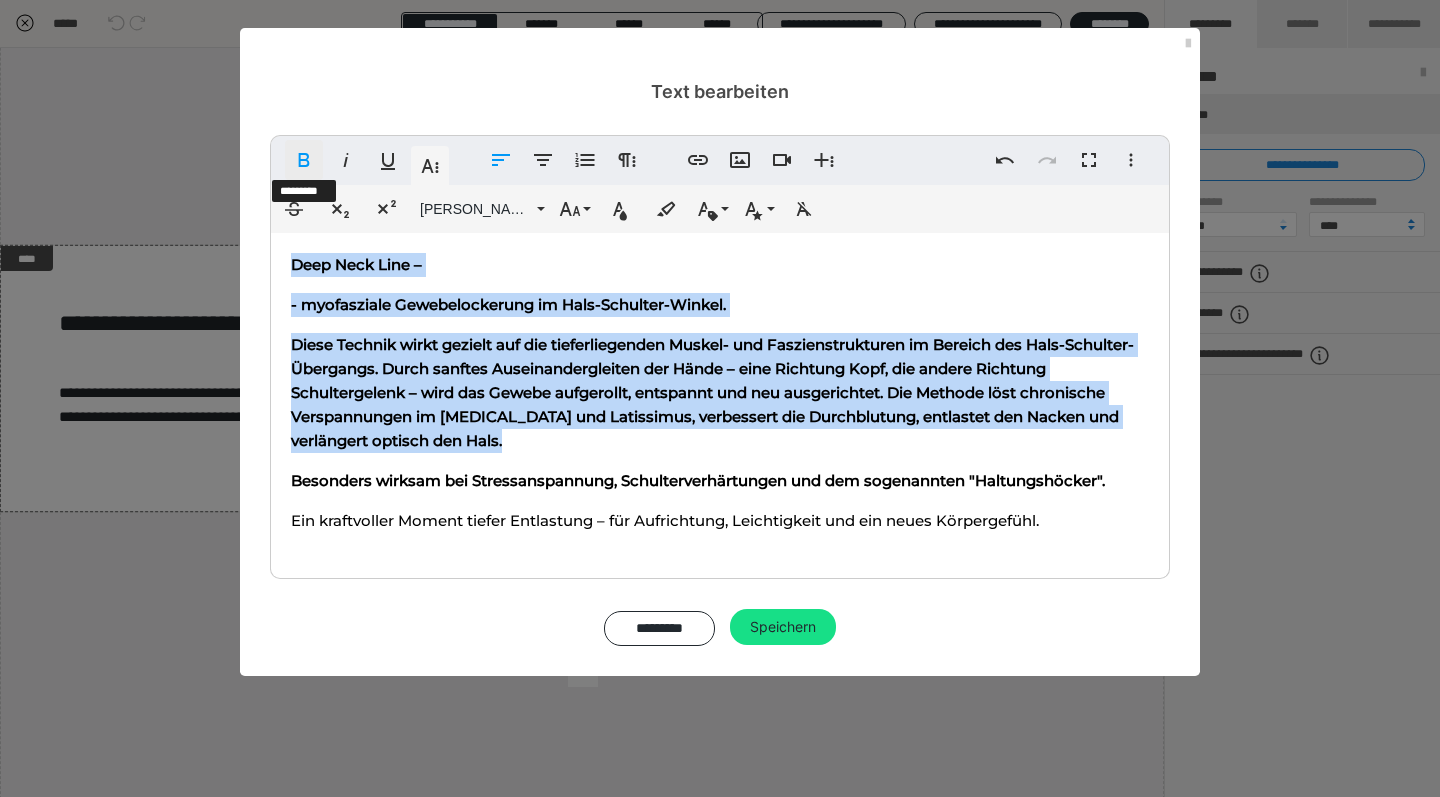 click 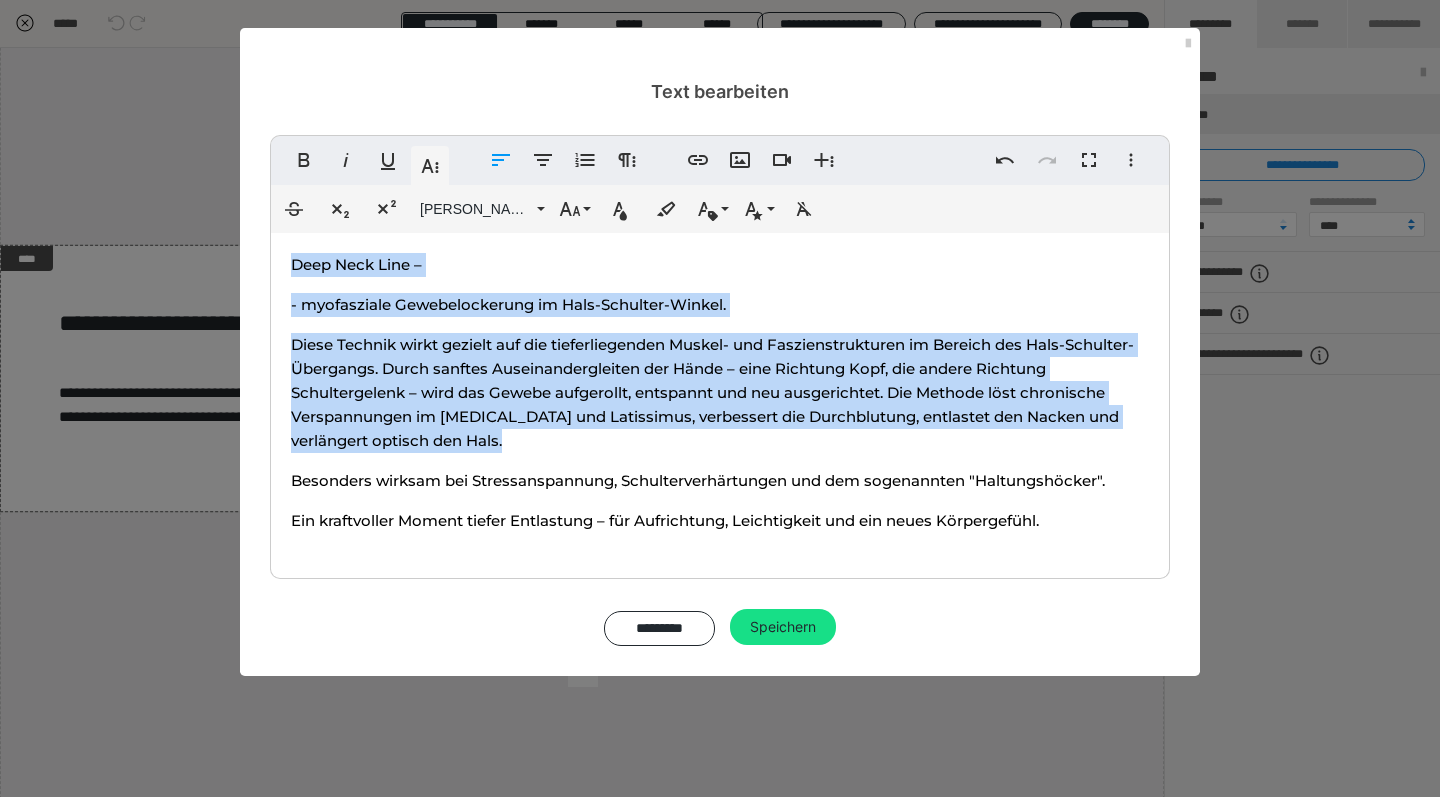 click on "Deep Neck Line –" at bounding box center (720, 265) 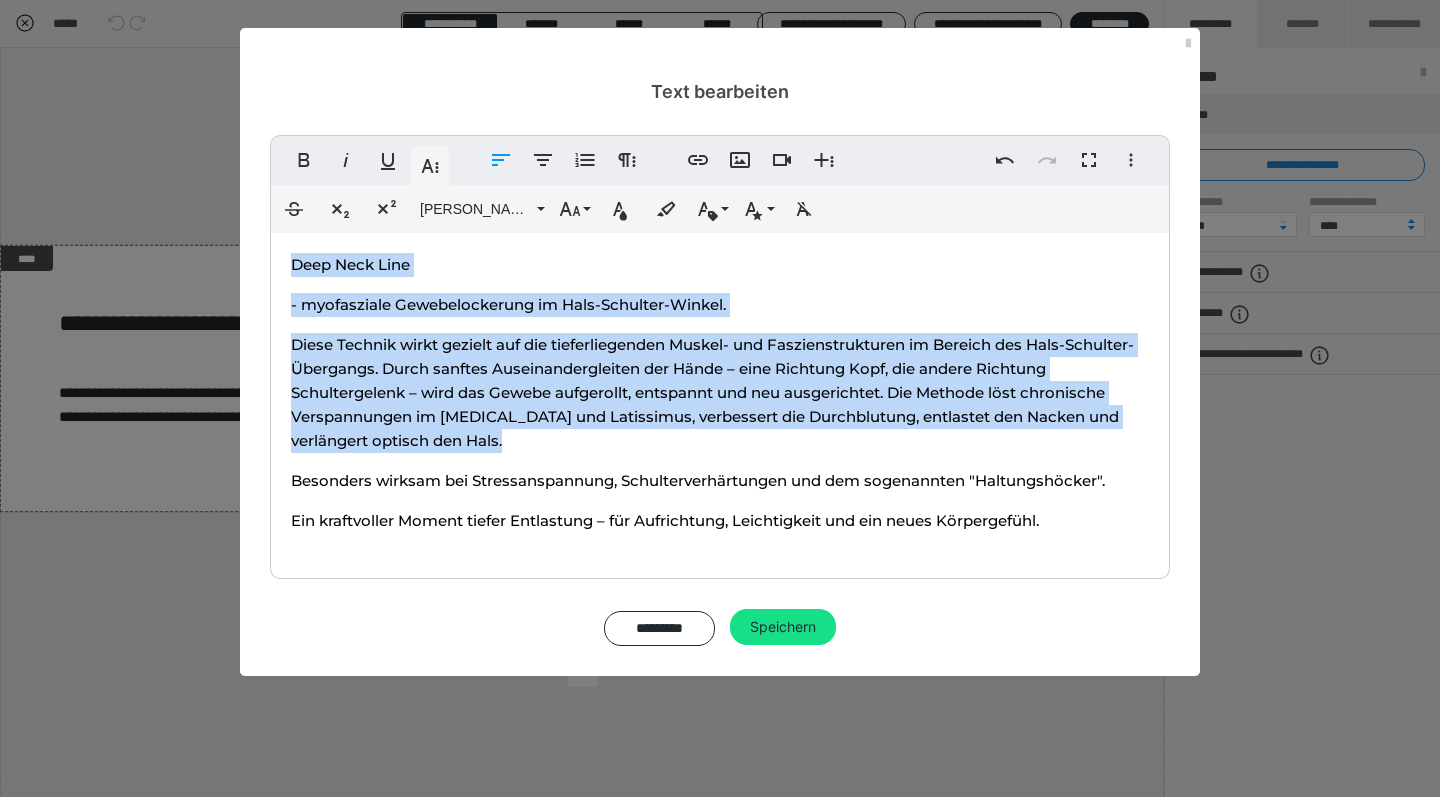 drag, startPoint x: 419, startPoint y: 266, endPoint x: 284, endPoint y: 255, distance: 135.4474 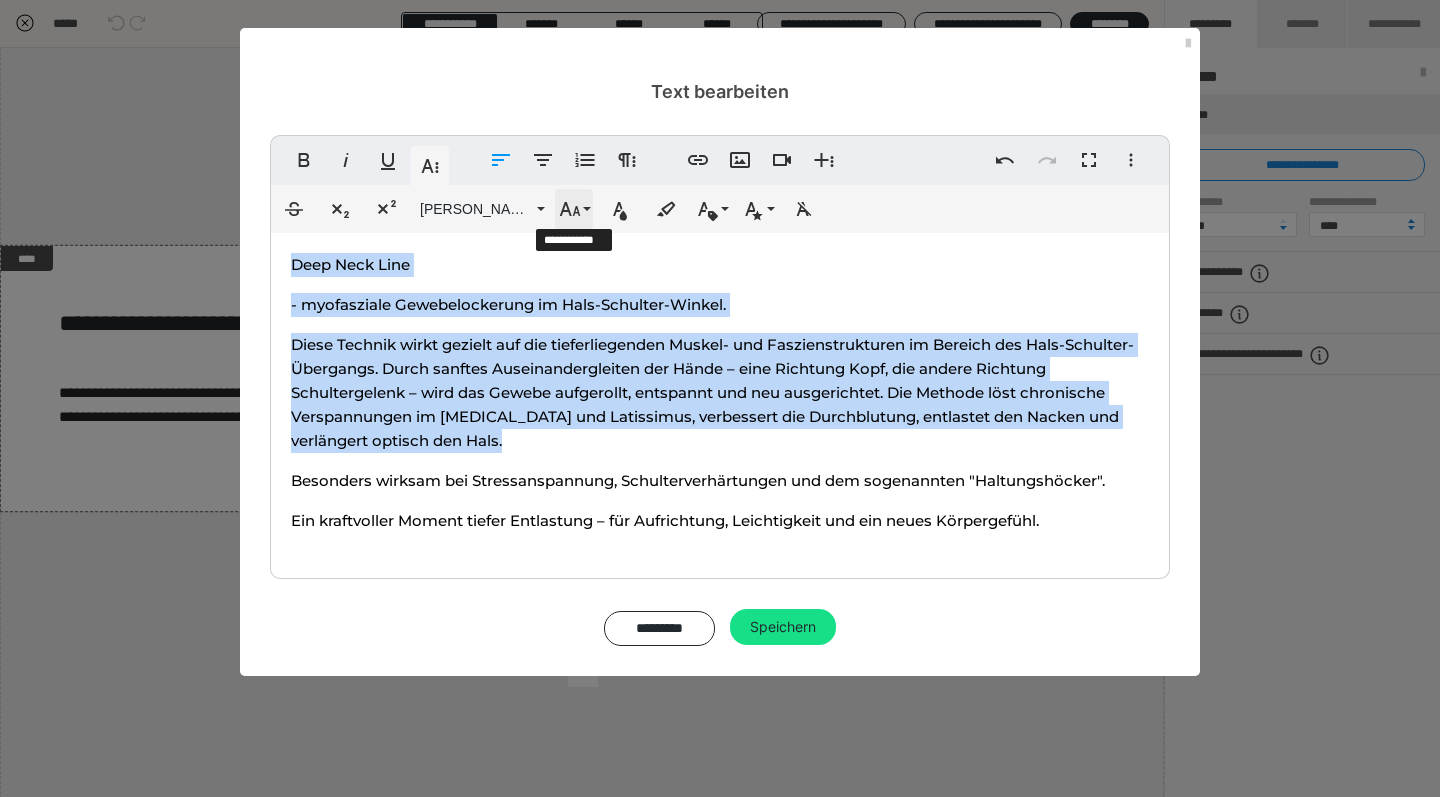 click on "Schriftgröße" at bounding box center (574, 209) 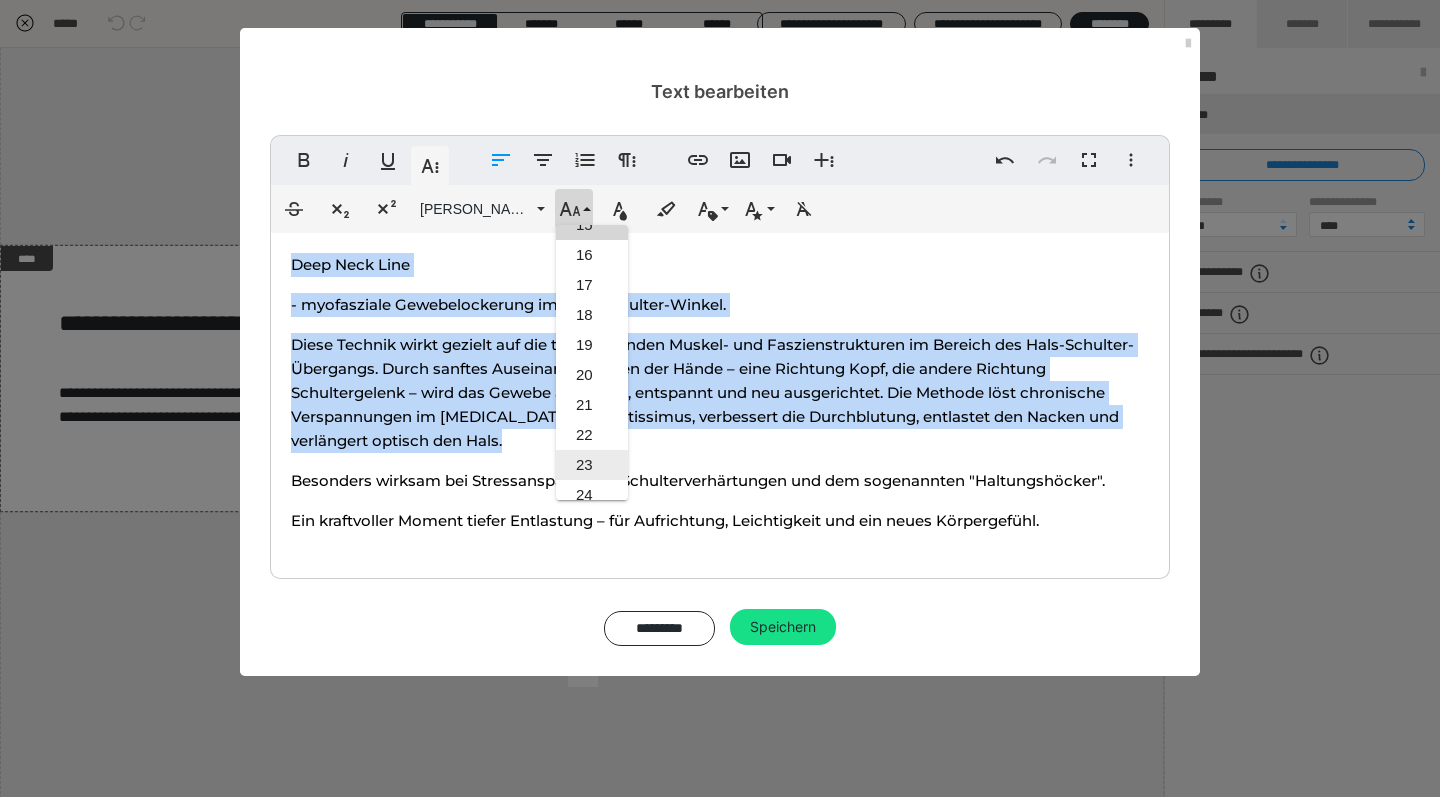 scroll, scrollTop: 488, scrollLeft: 0, axis: vertical 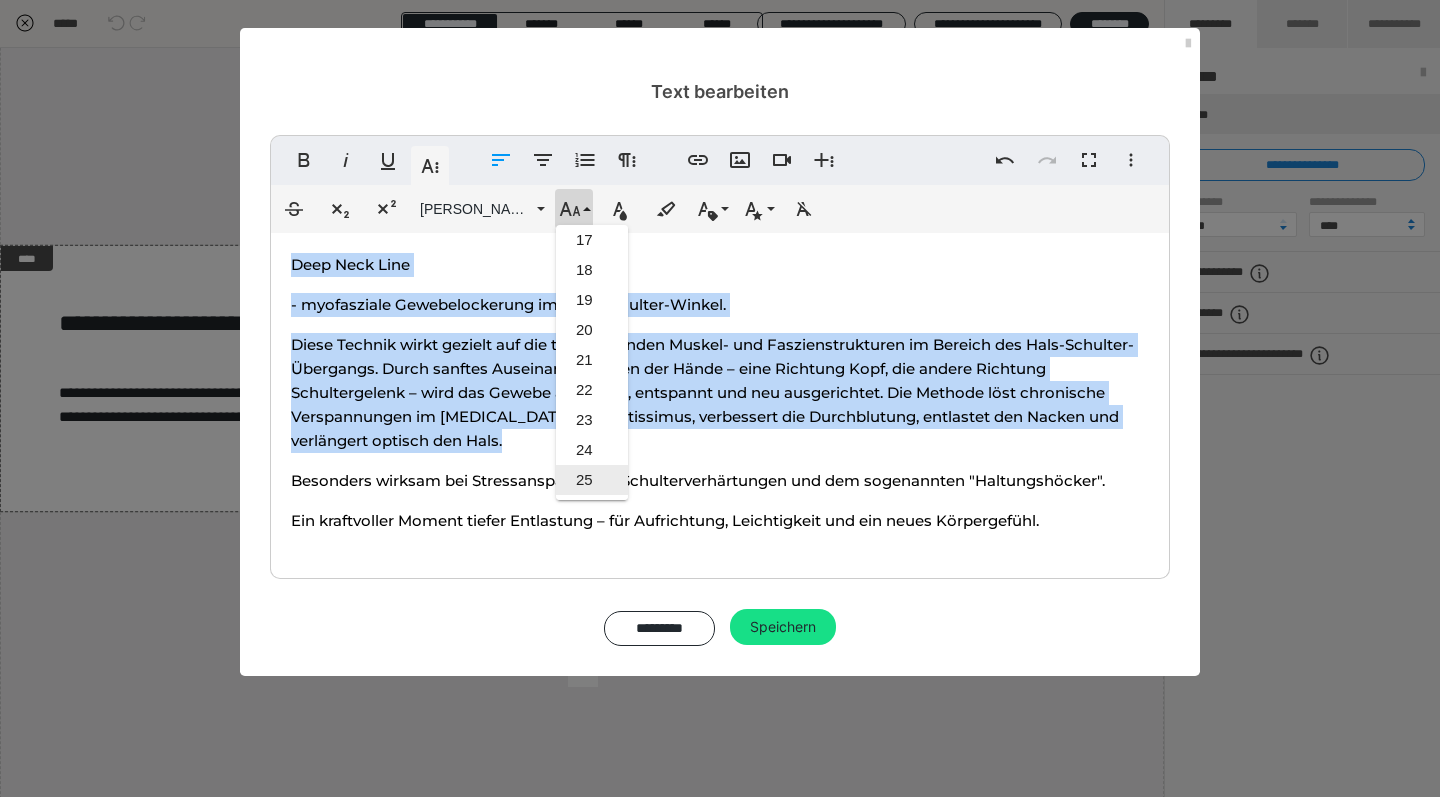 click on "25" at bounding box center [592, 480] 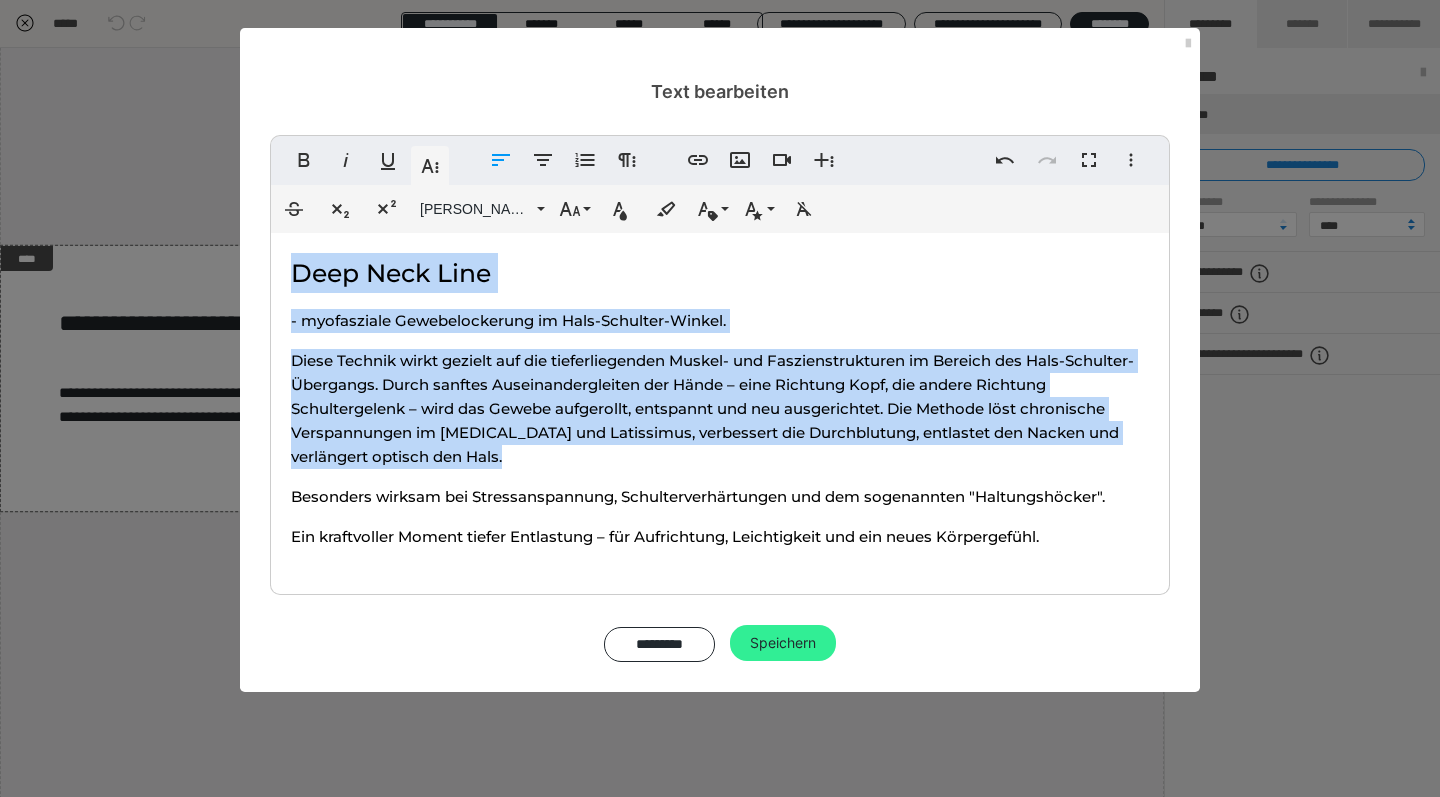 click on "Speichern" at bounding box center [783, 643] 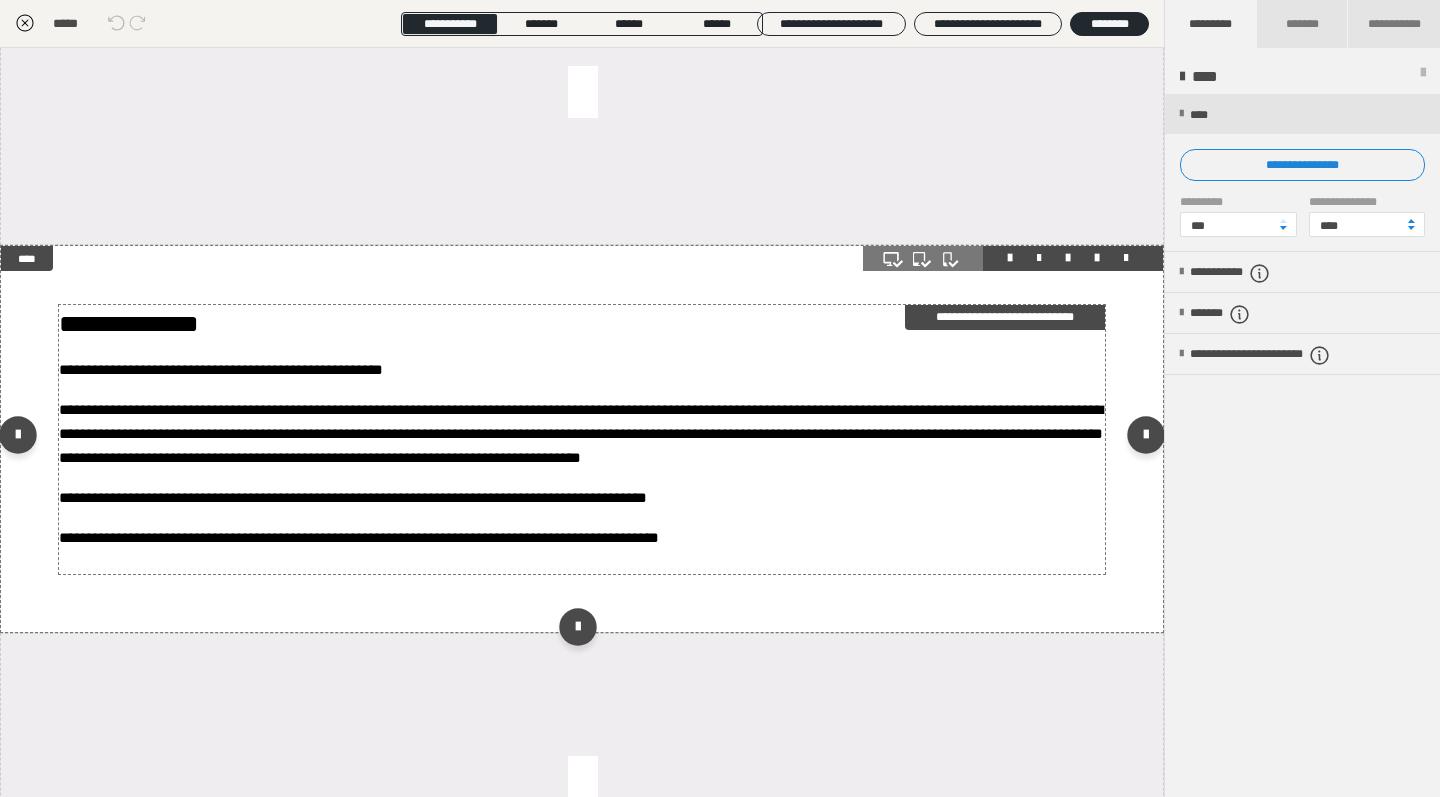 click on "**********" at bounding box center [582, 324] 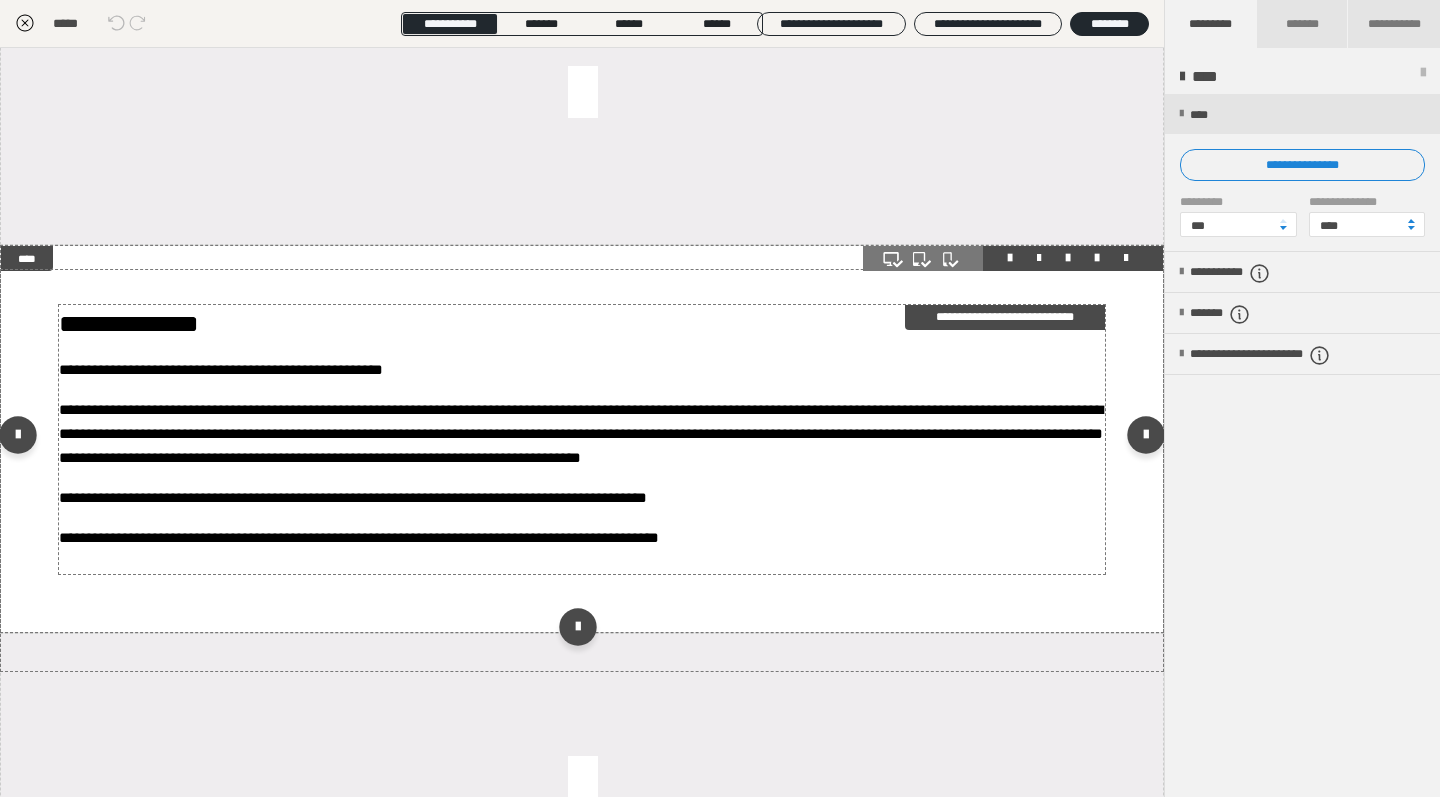 click on "**********" at bounding box center [581, 433] 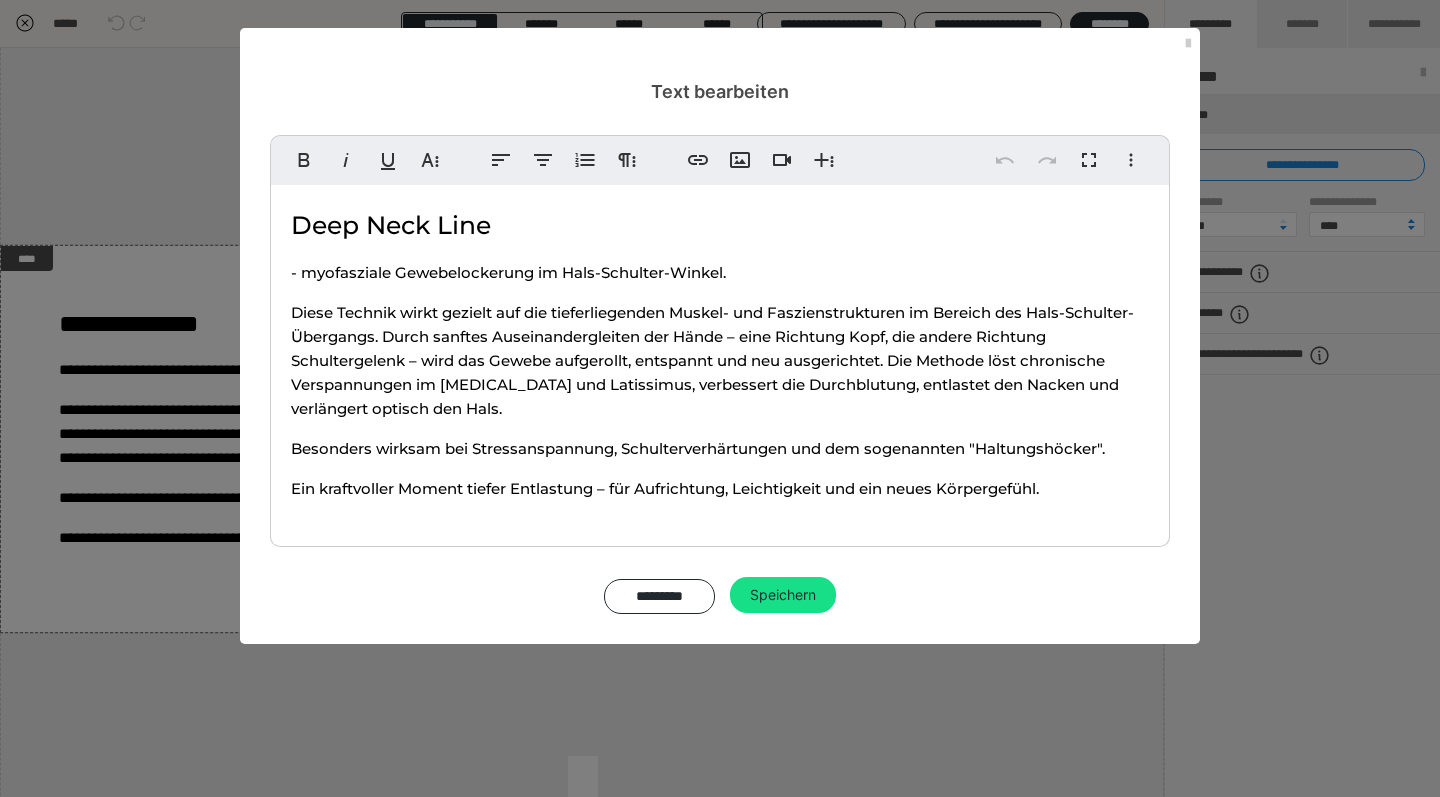 click on "Deep Neck Line" at bounding box center [391, 225] 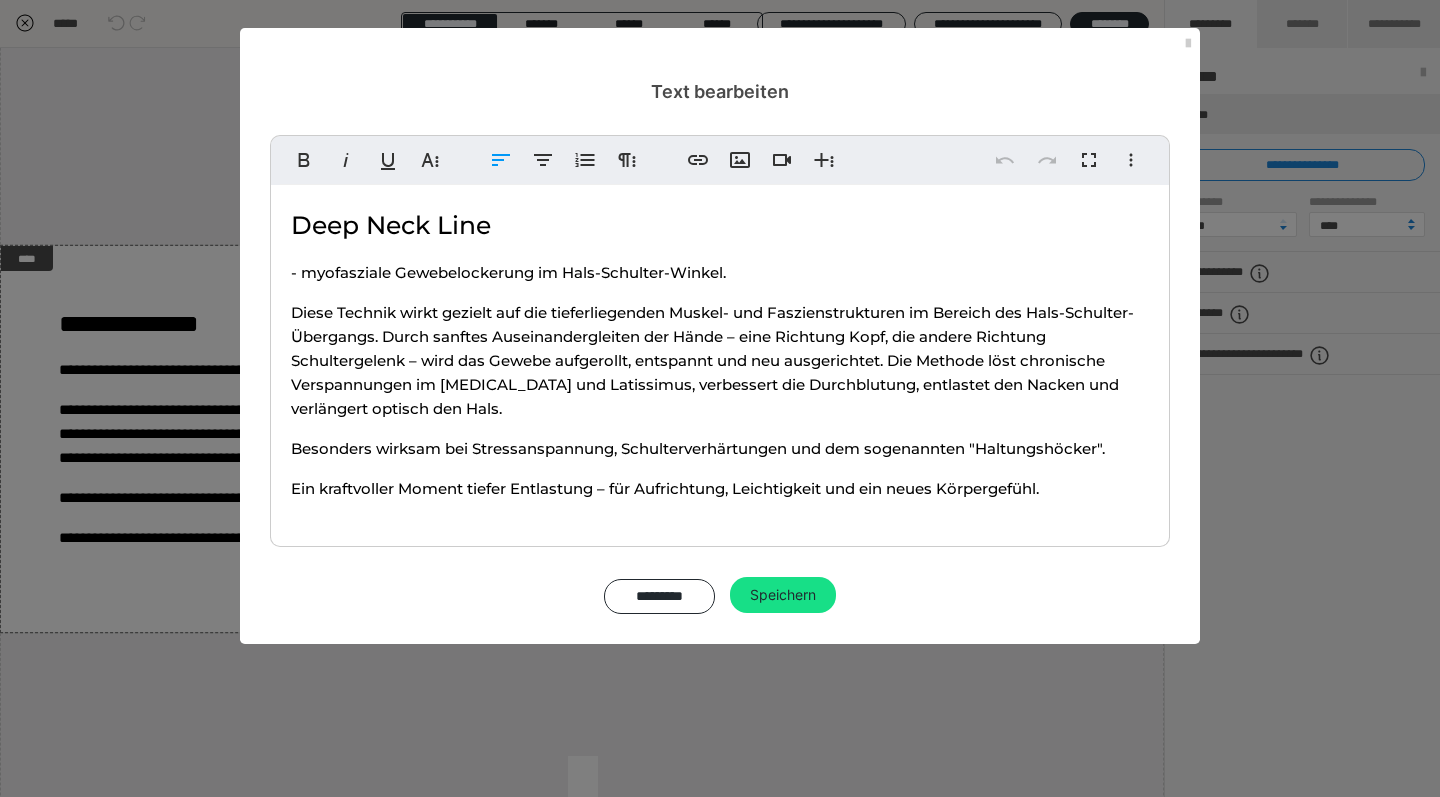 click on "Deep Neck Line" at bounding box center (391, 225) 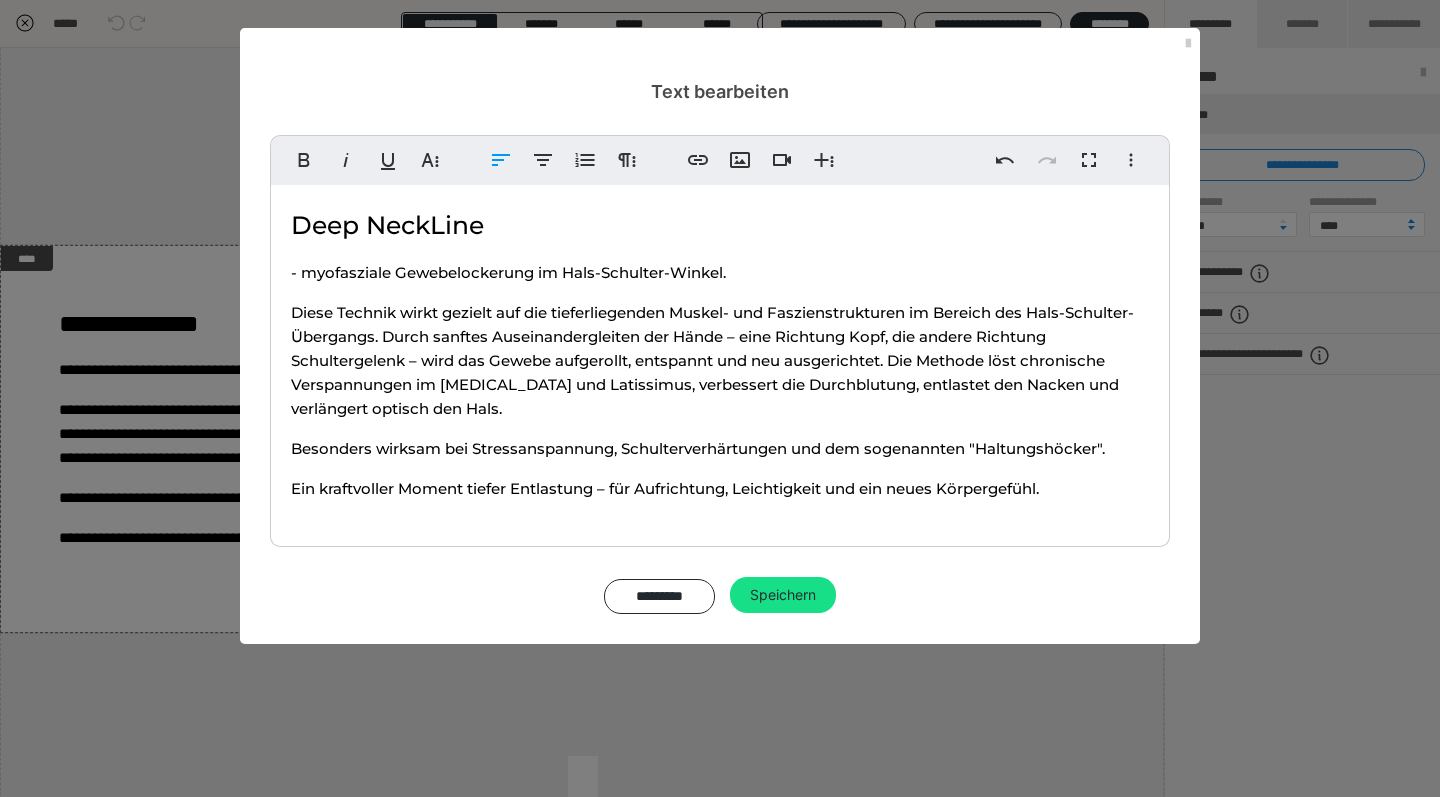 click on "Deep NeckLine" at bounding box center (387, 225) 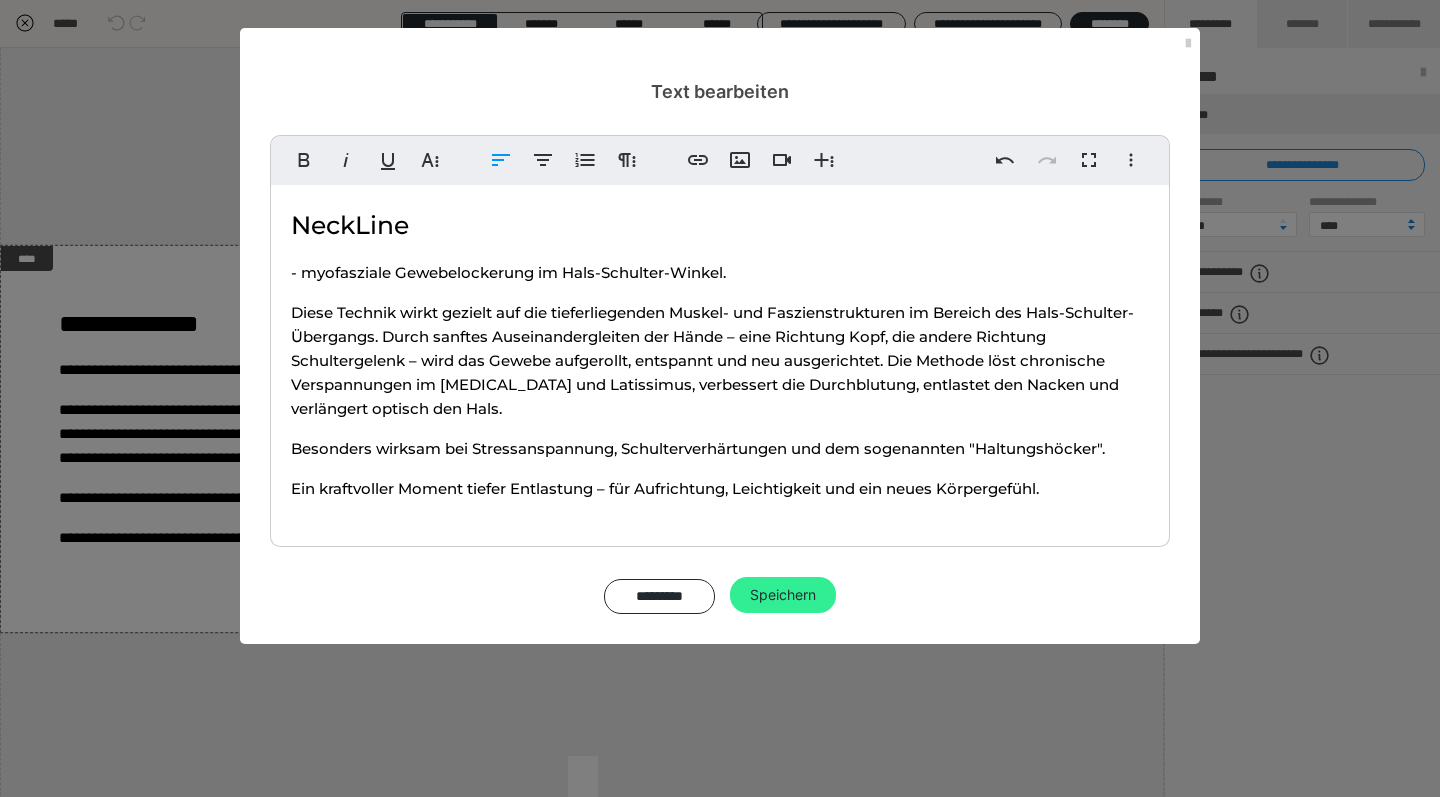 click on "Speichern" at bounding box center (783, 595) 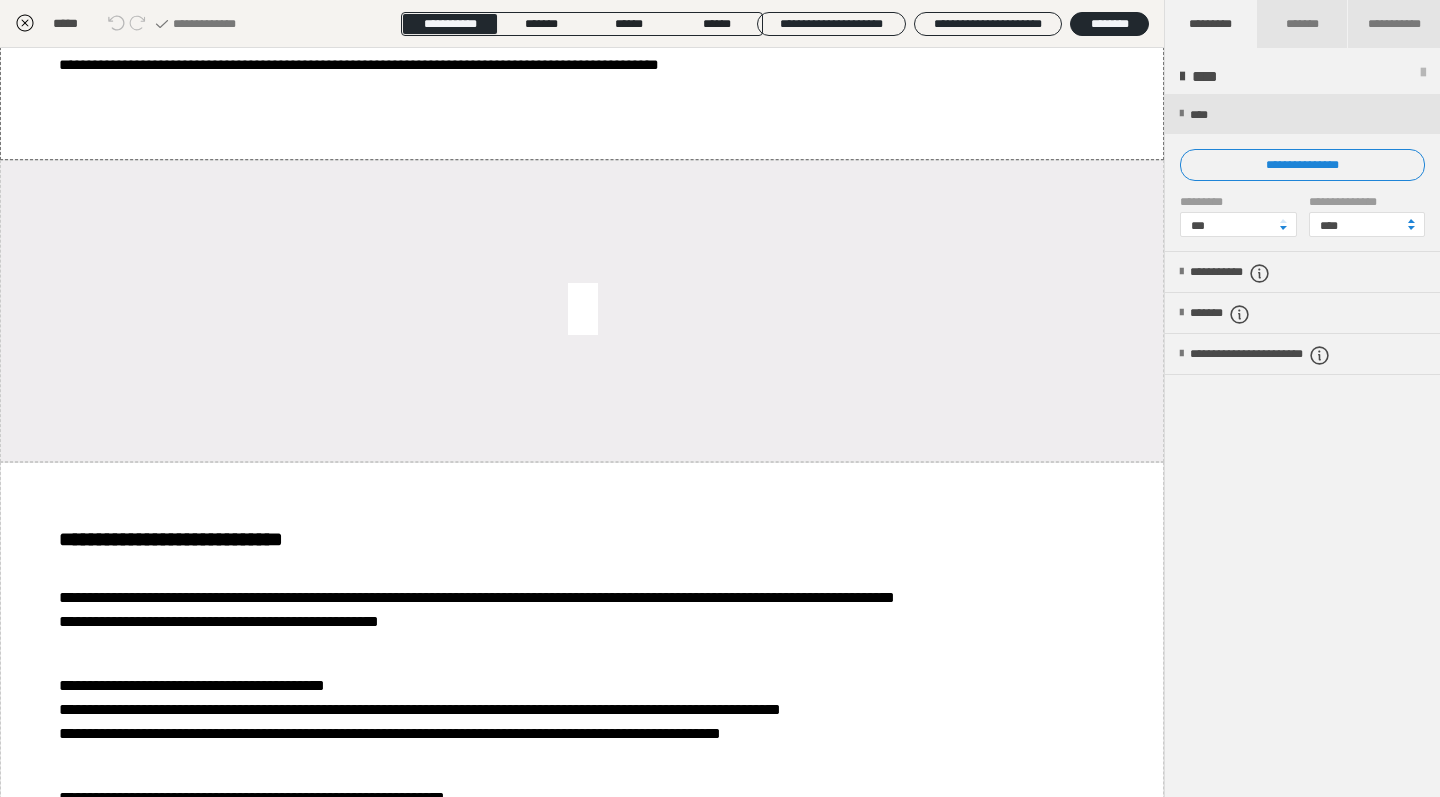 scroll, scrollTop: 5324, scrollLeft: 0, axis: vertical 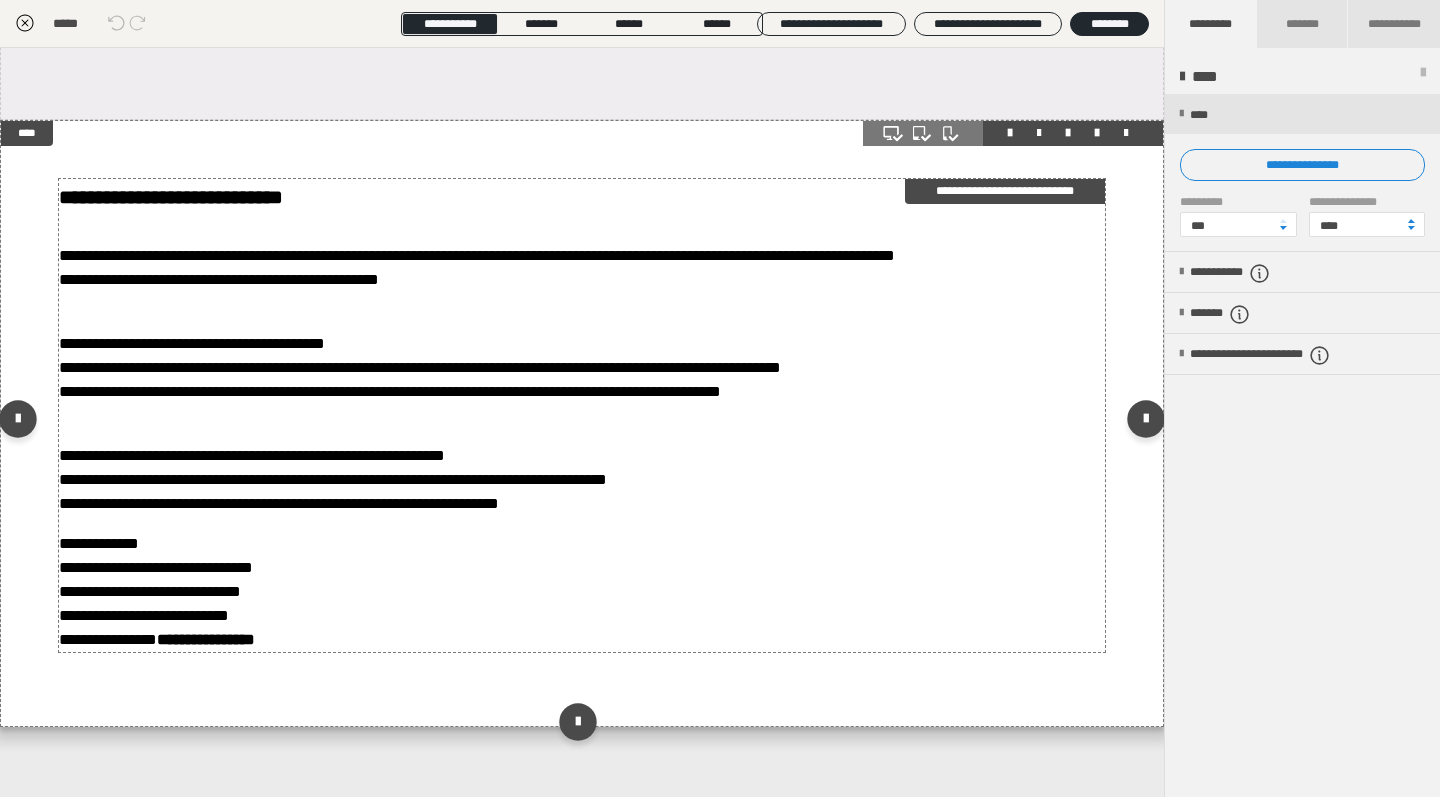 click on "**********" at bounding box center [582, 592] 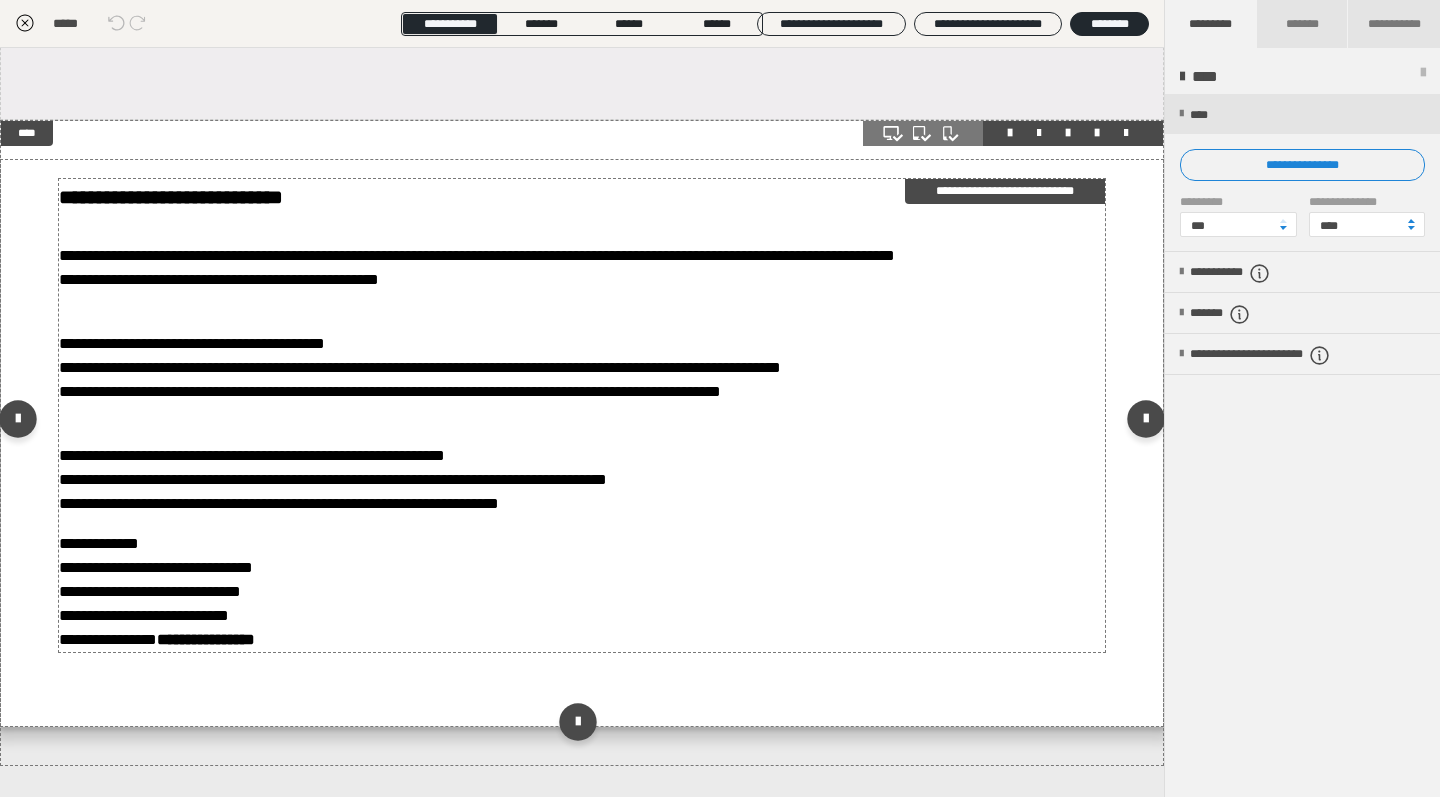 click on "**********" at bounding box center (582, 592) 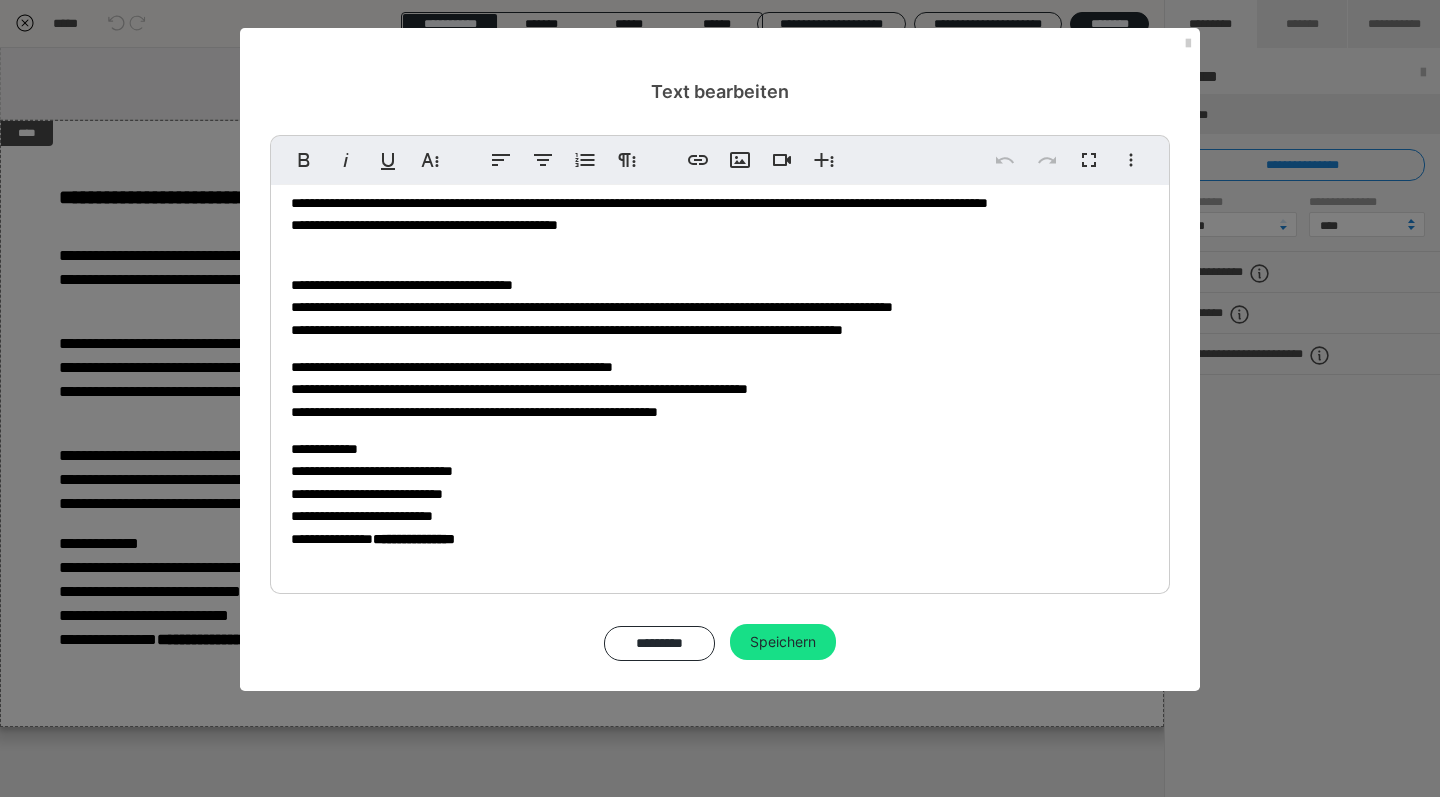 scroll, scrollTop: 76, scrollLeft: 0, axis: vertical 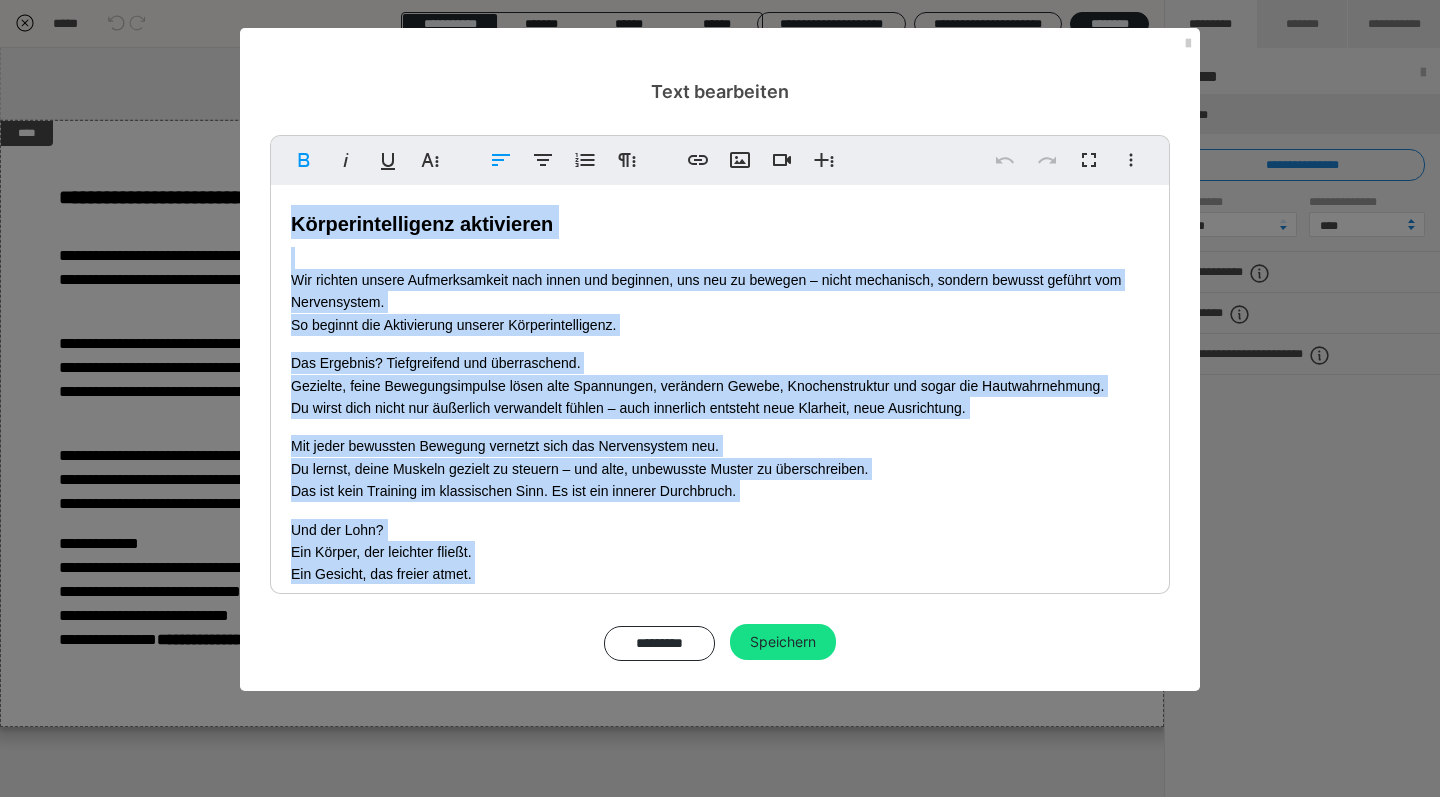 drag, startPoint x: 520, startPoint y: 542, endPoint x: 279, endPoint y: 190, distance: 426.597 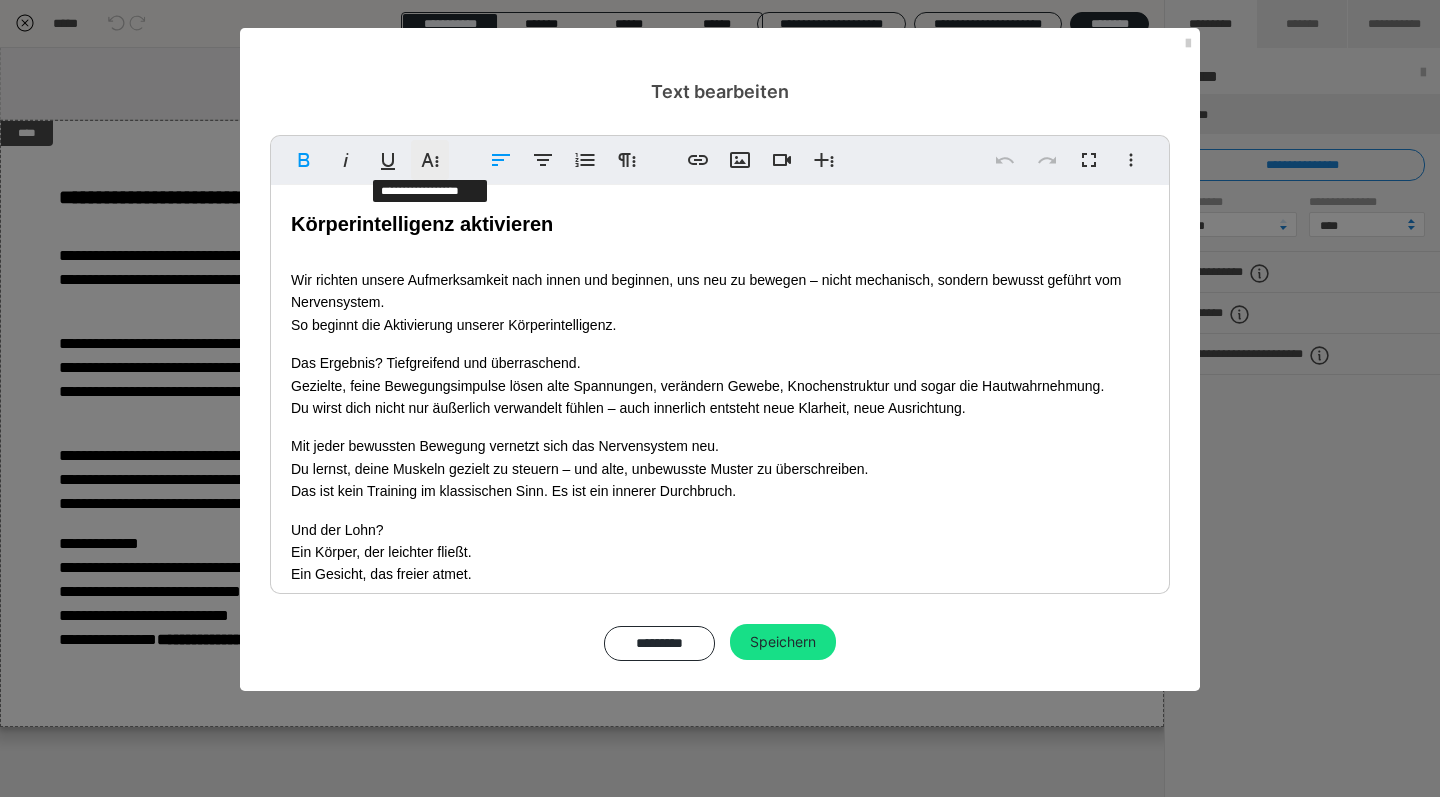 click 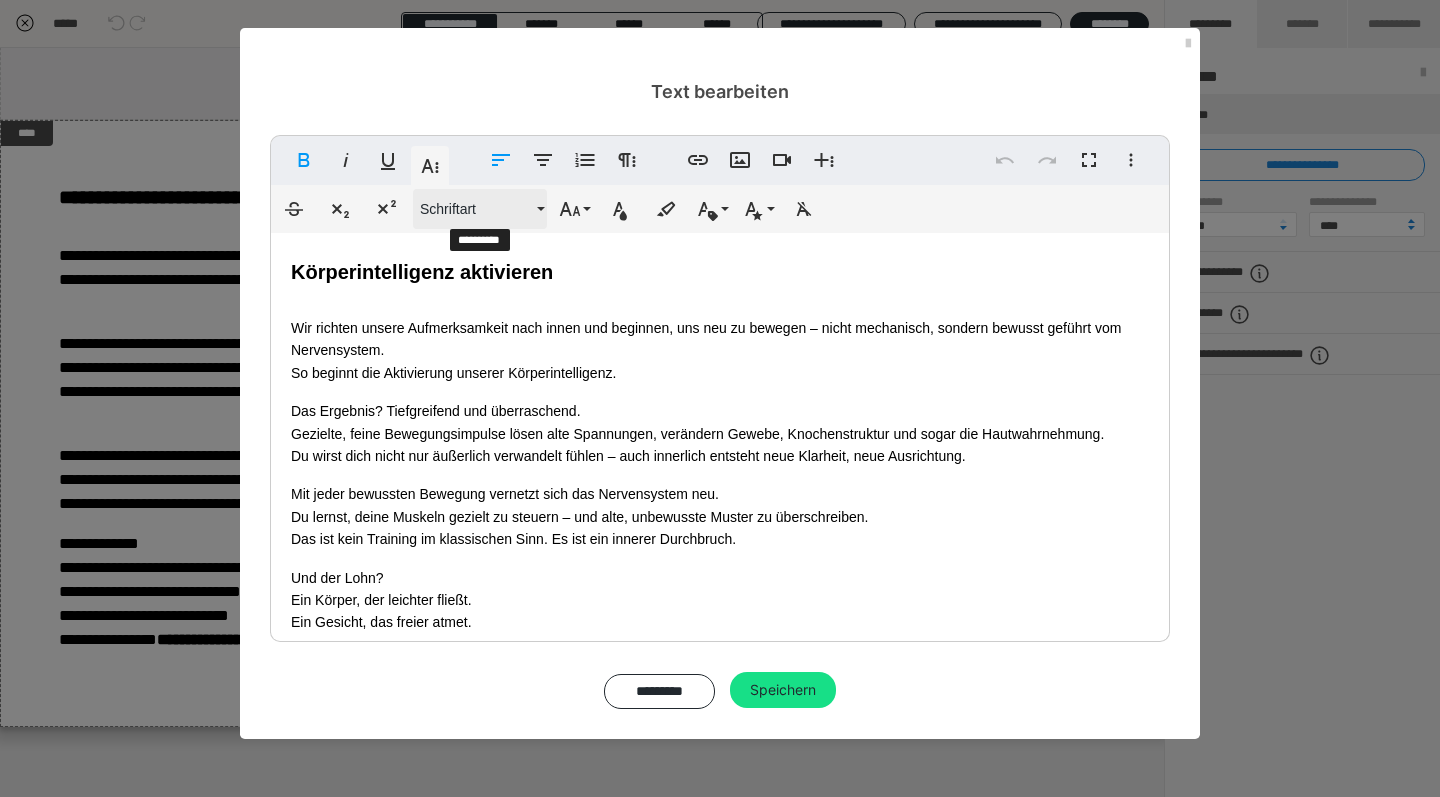click on "Schriftart" at bounding box center (476, 209) 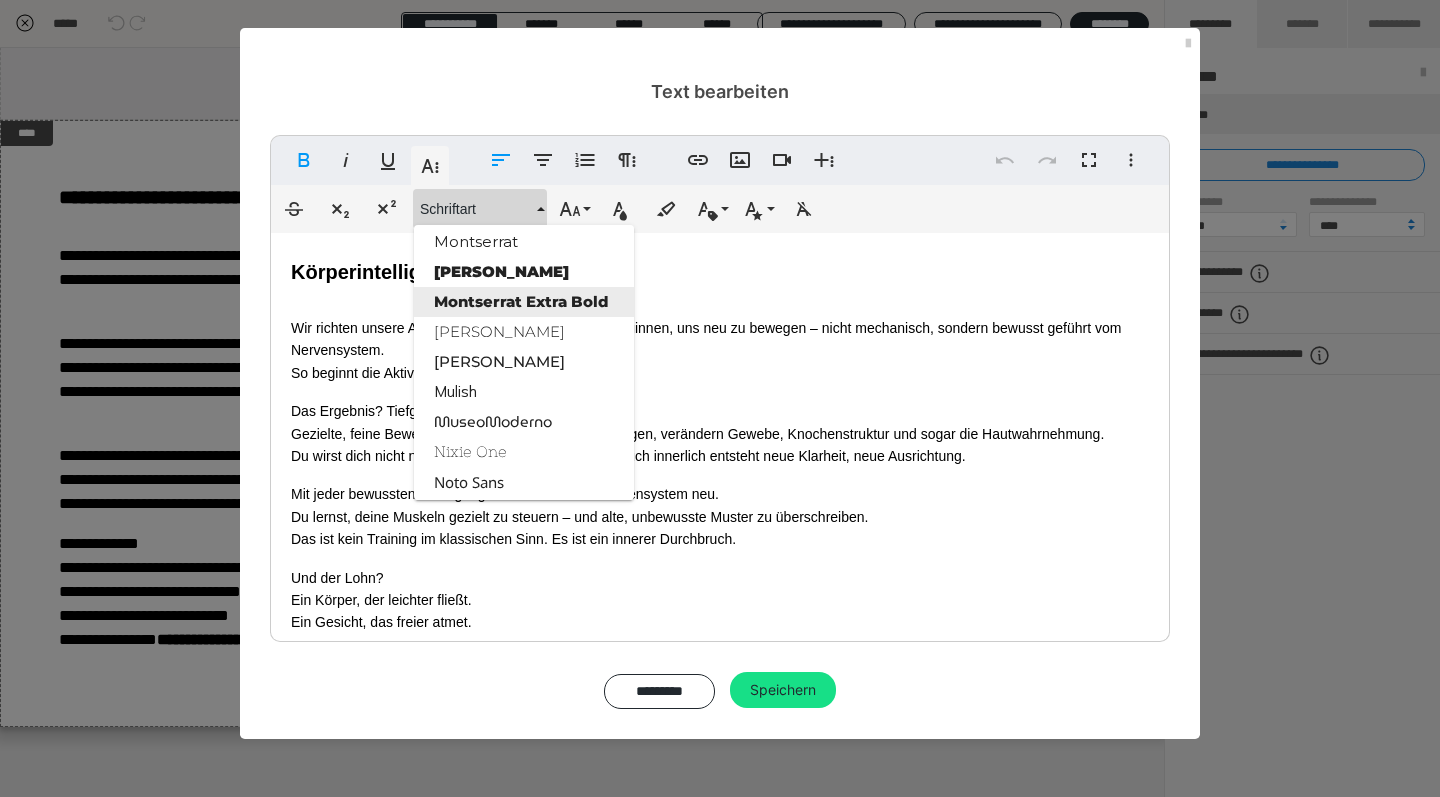 scroll, scrollTop: 1906, scrollLeft: 0, axis: vertical 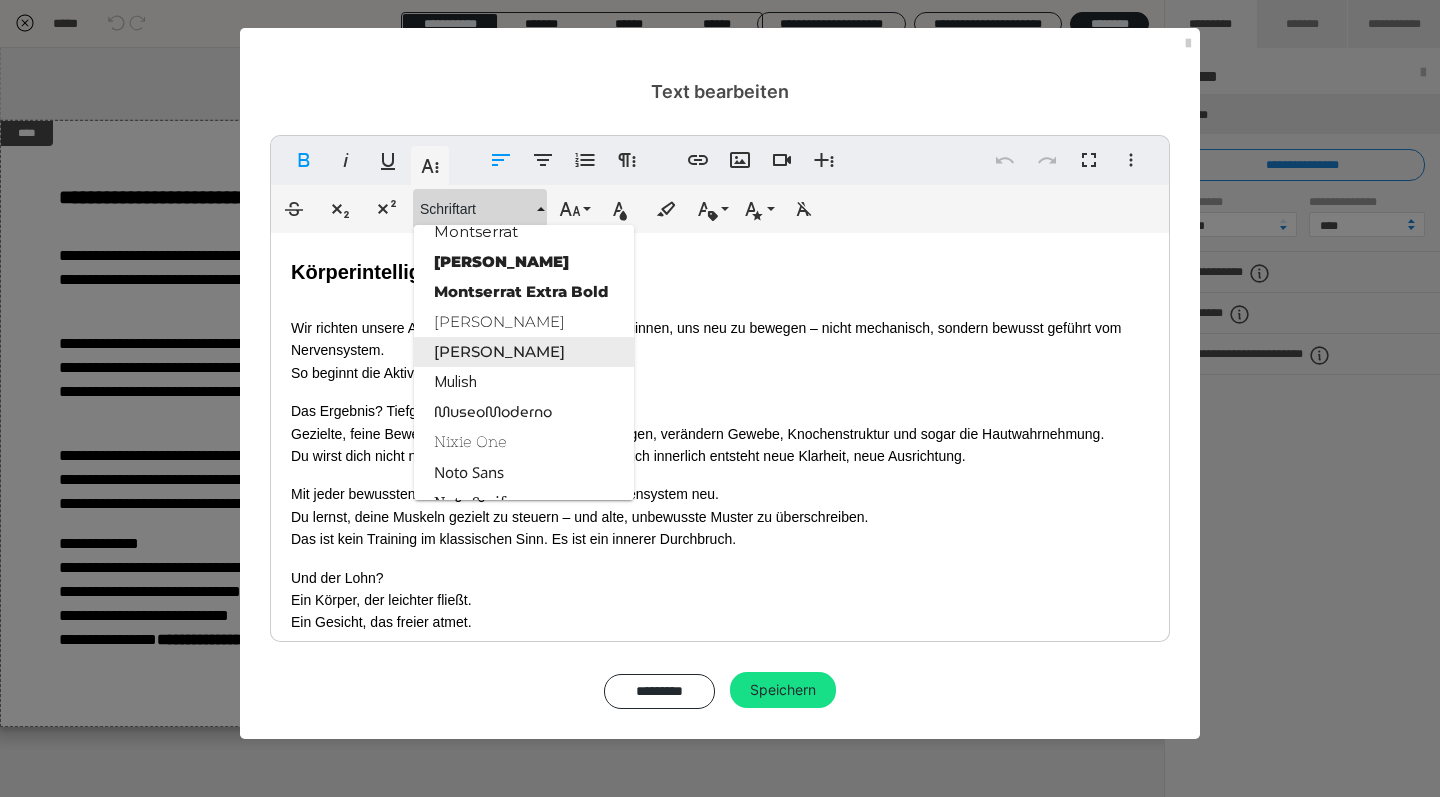 click on "[PERSON_NAME]" at bounding box center (524, 352) 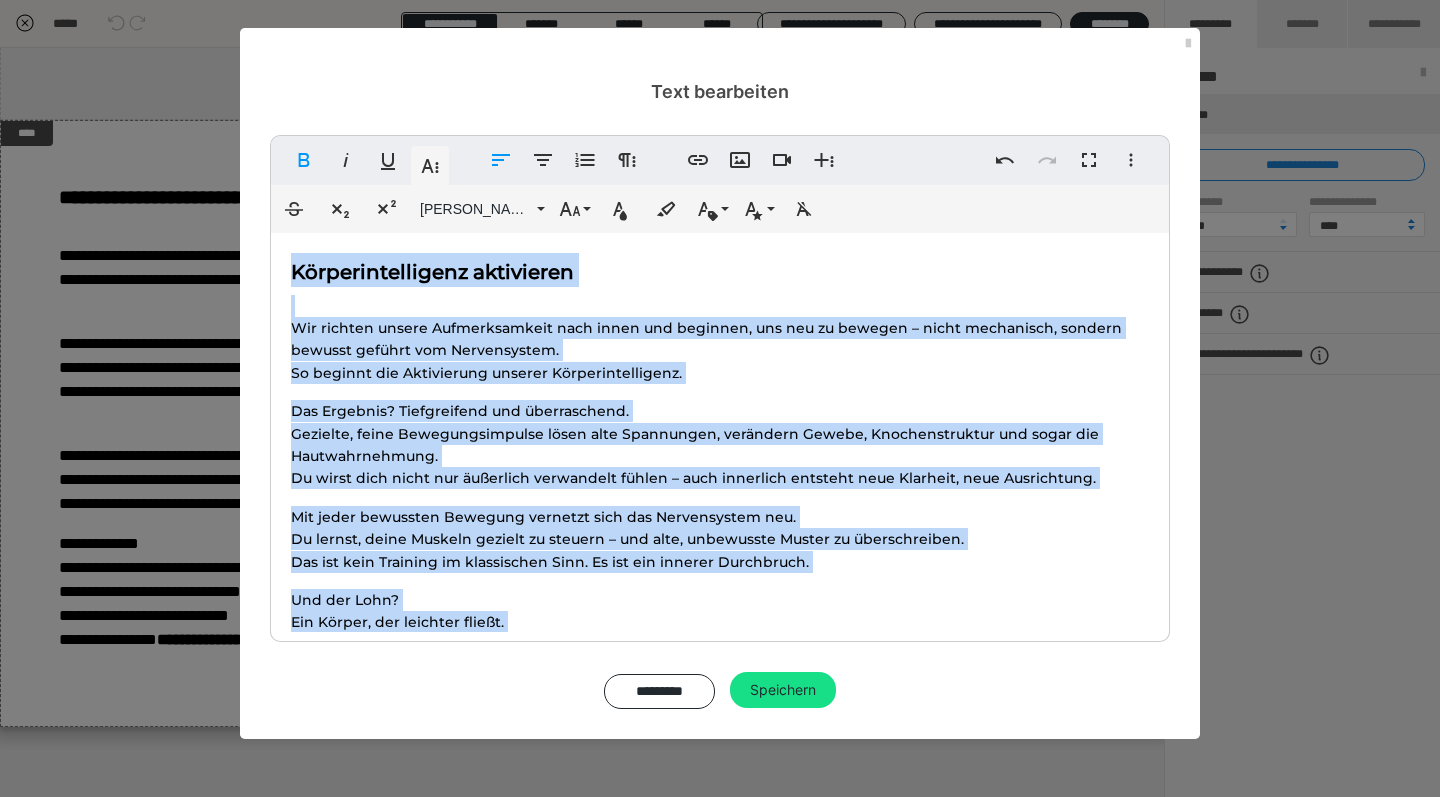 click on "Körperintelligenz aktivieren" at bounding box center [720, 270] 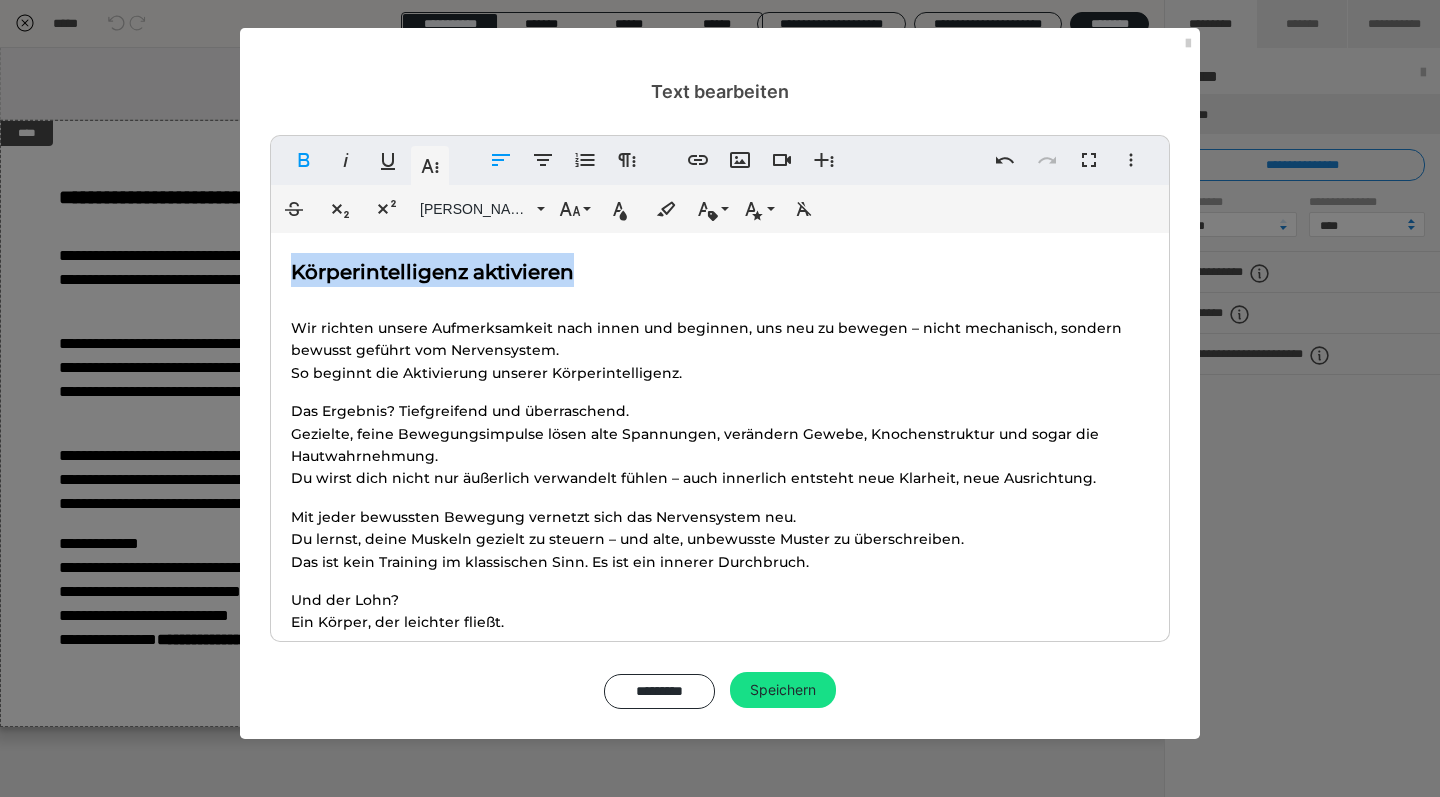 drag, startPoint x: 611, startPoint y: 276, endPoint x: 286, endPoint y: 281, distance: 325.03845 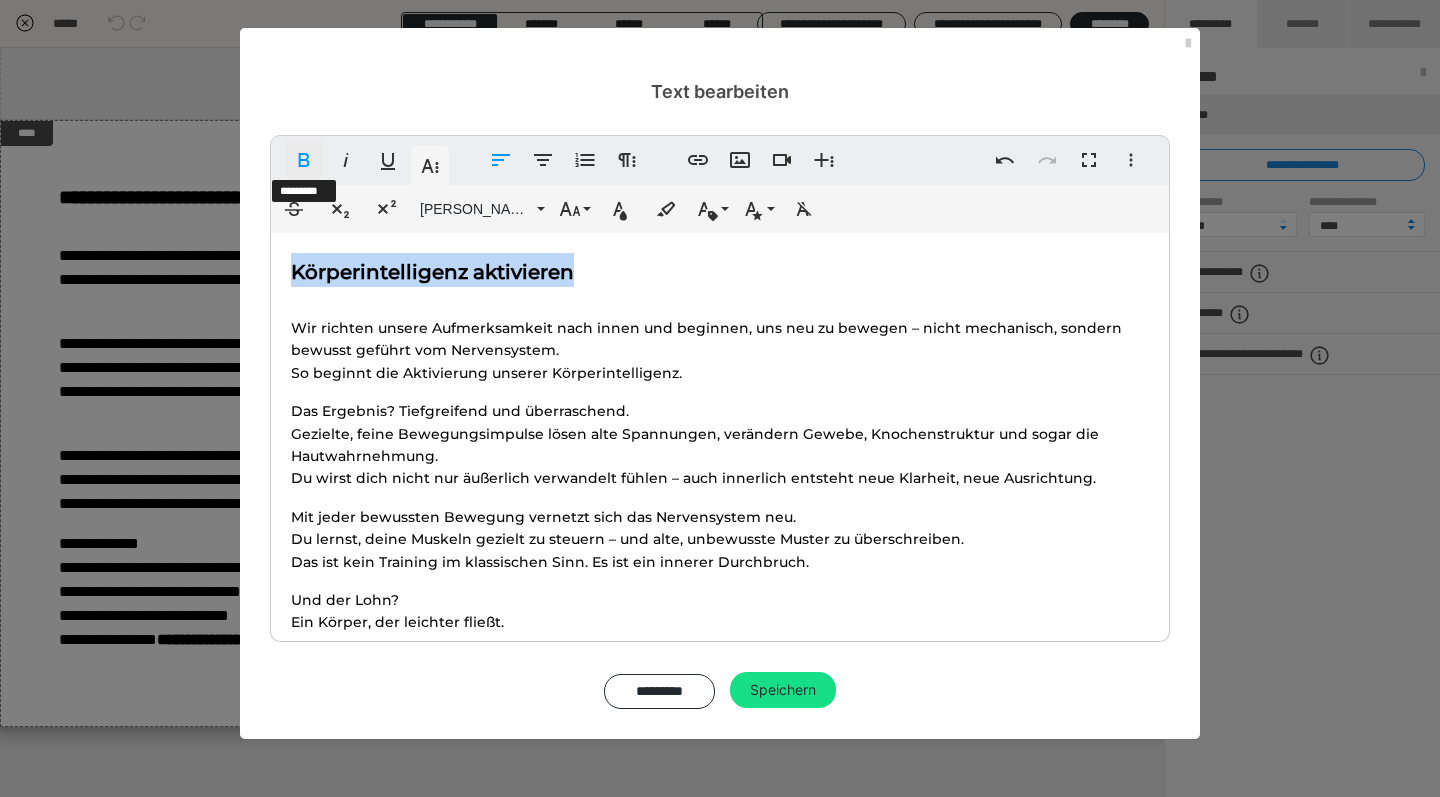 click 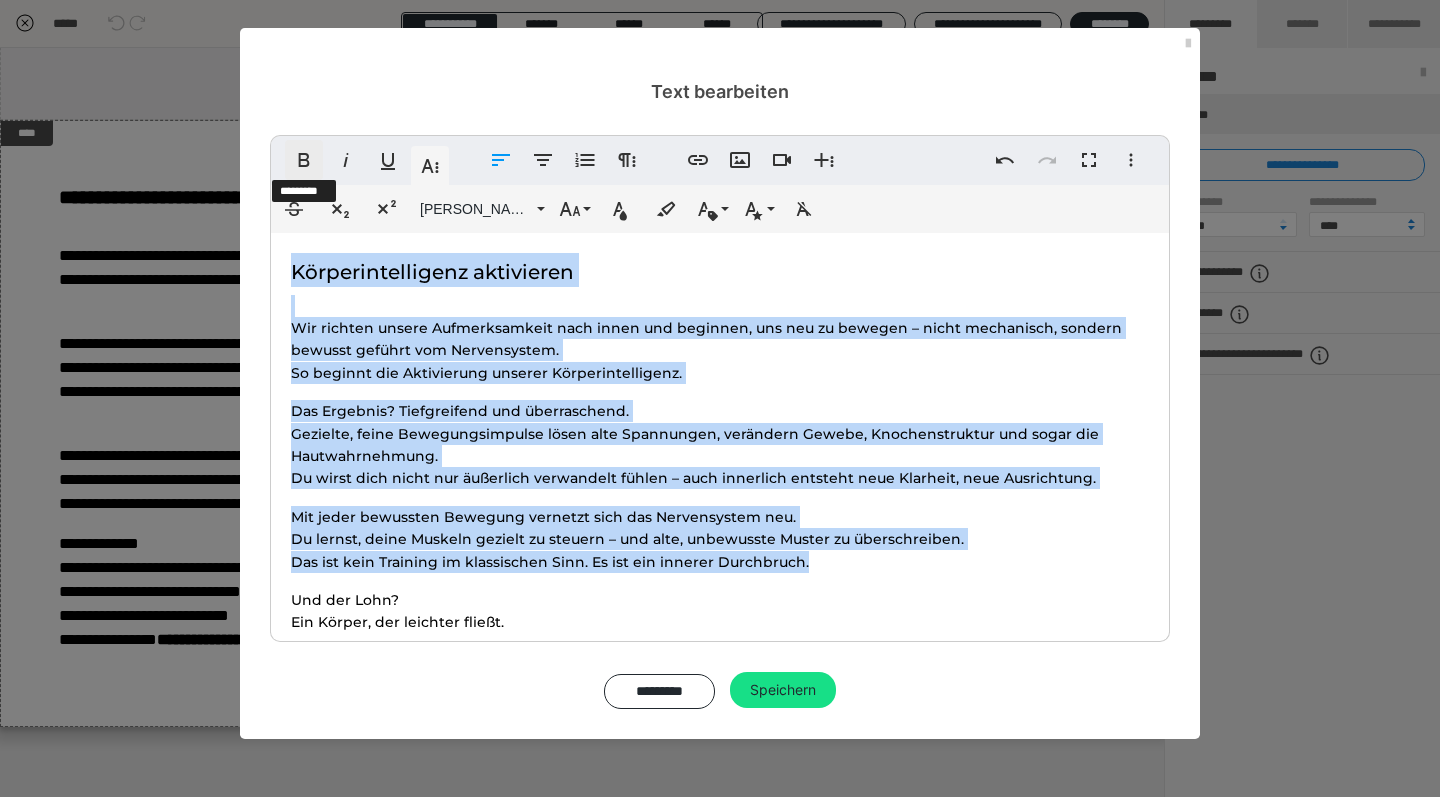 click 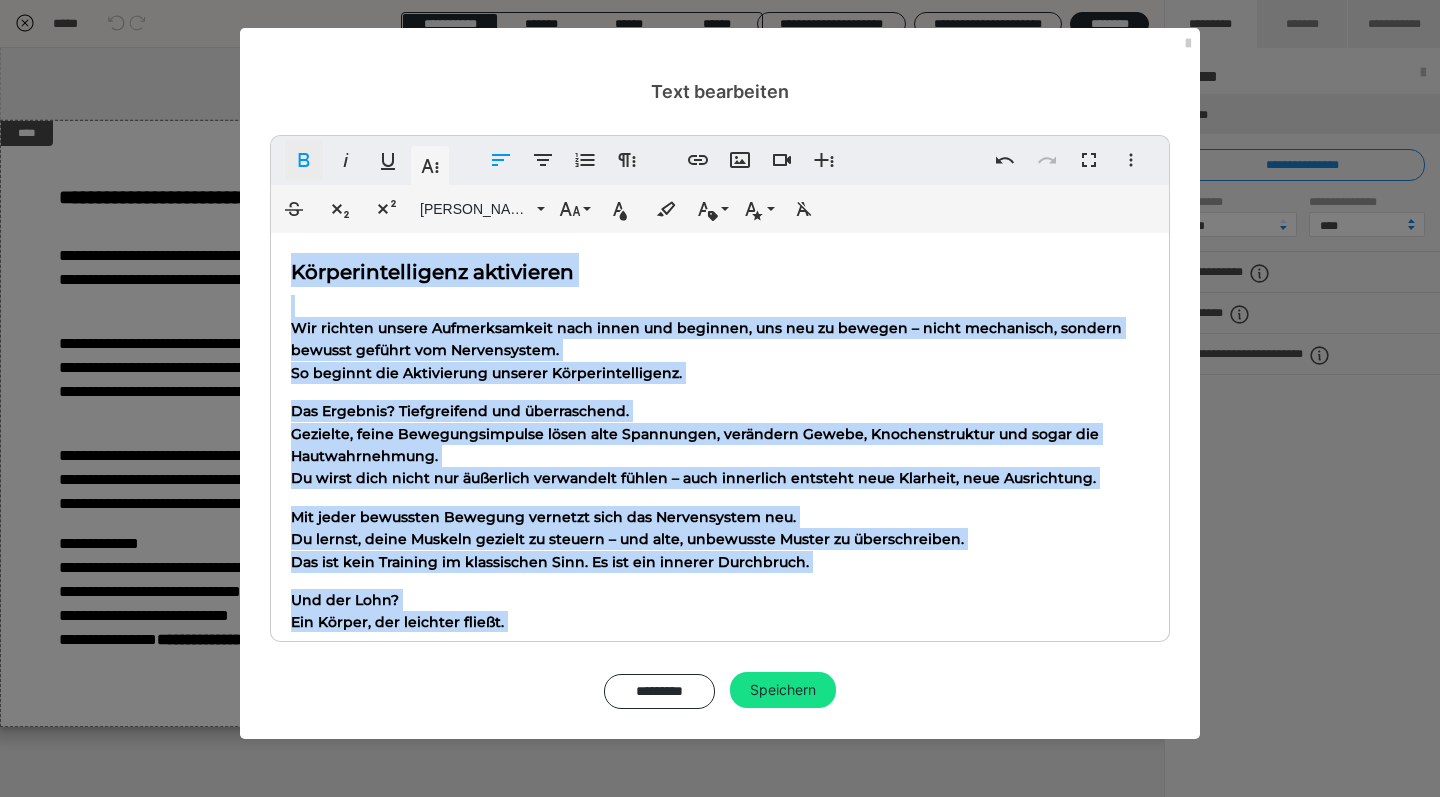 click 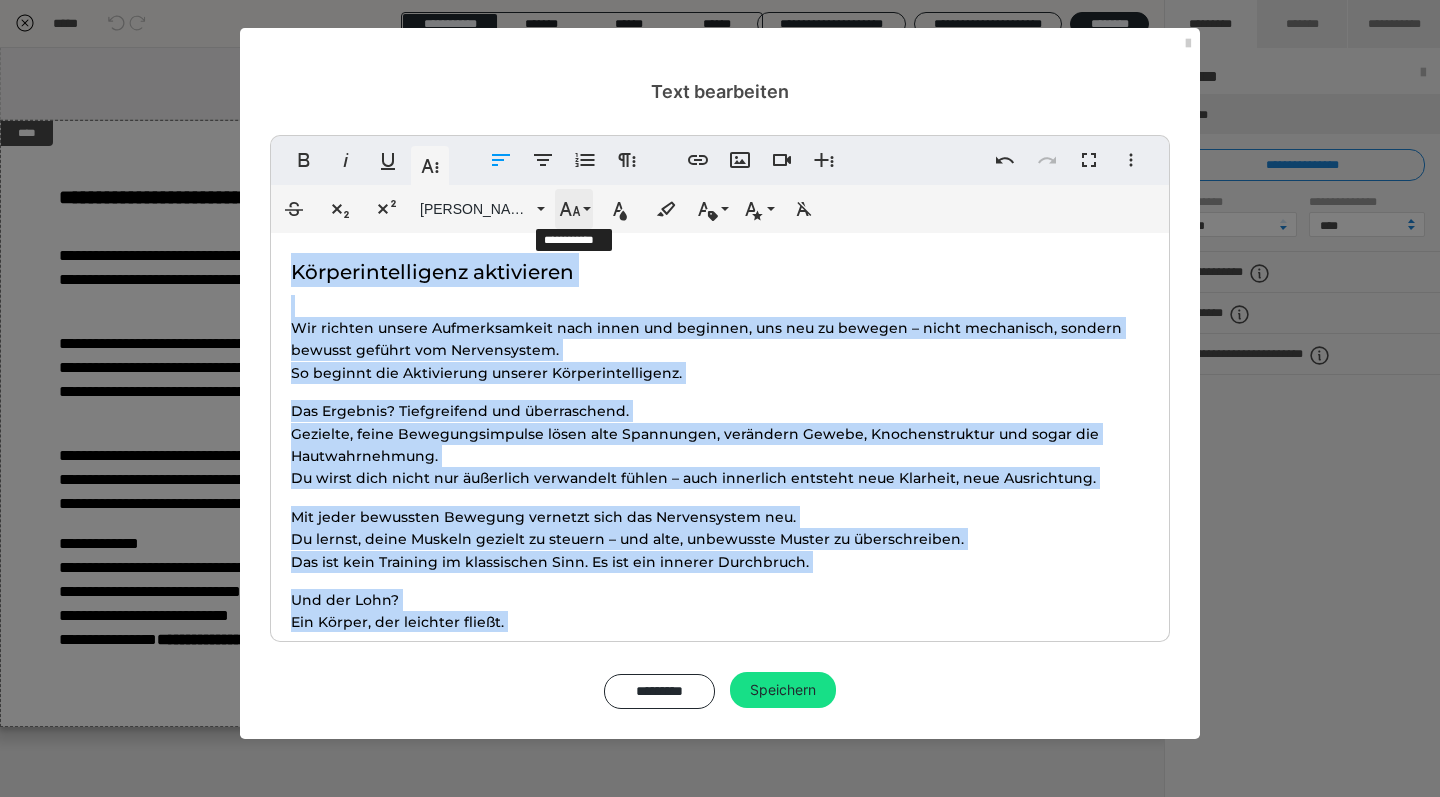 click on "Schriftgröße" at bounding box center (574, 209) 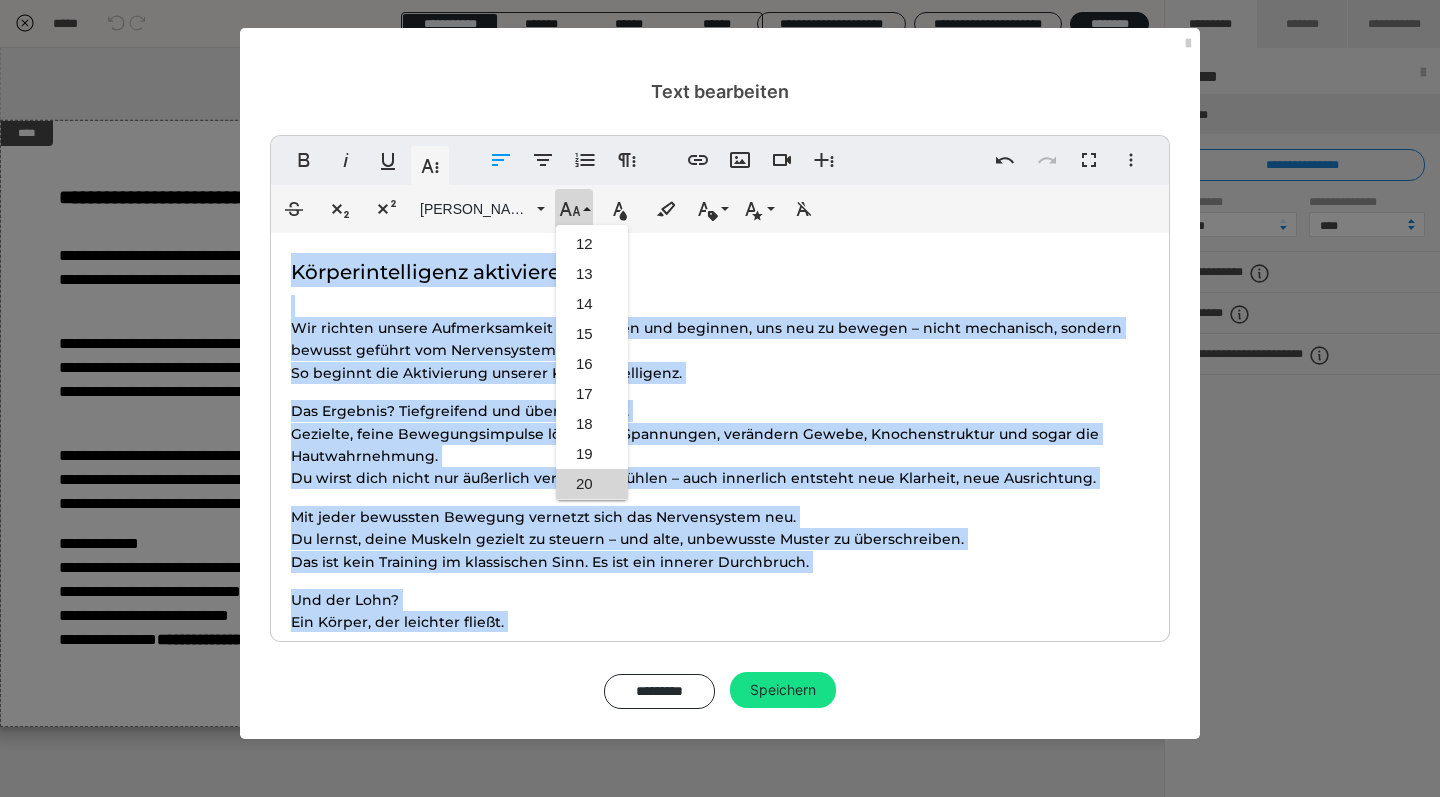 scroll, scrollTop: 329, scrollLeft: 0, axis: vertical 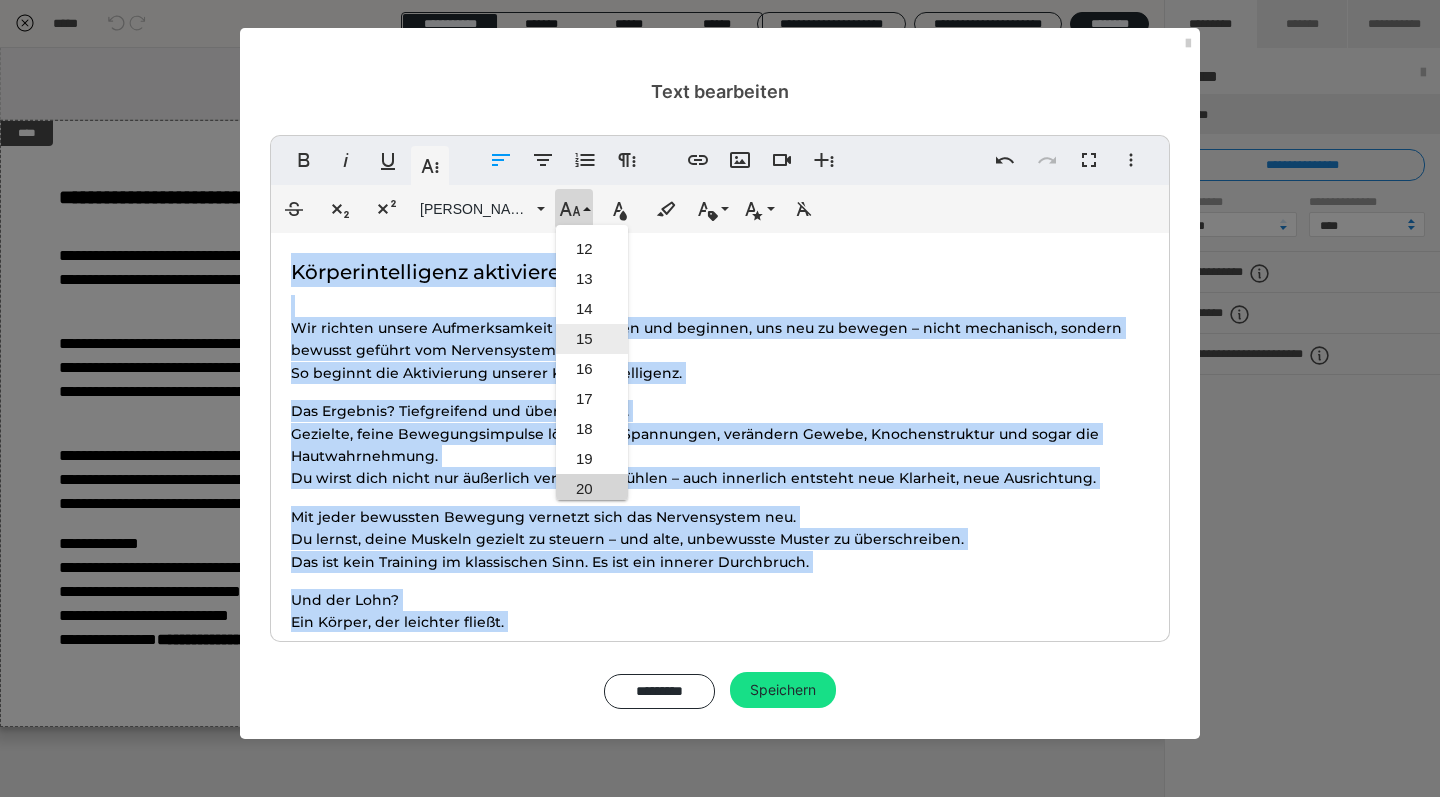 click on "15" at bounding box center [592, 339] 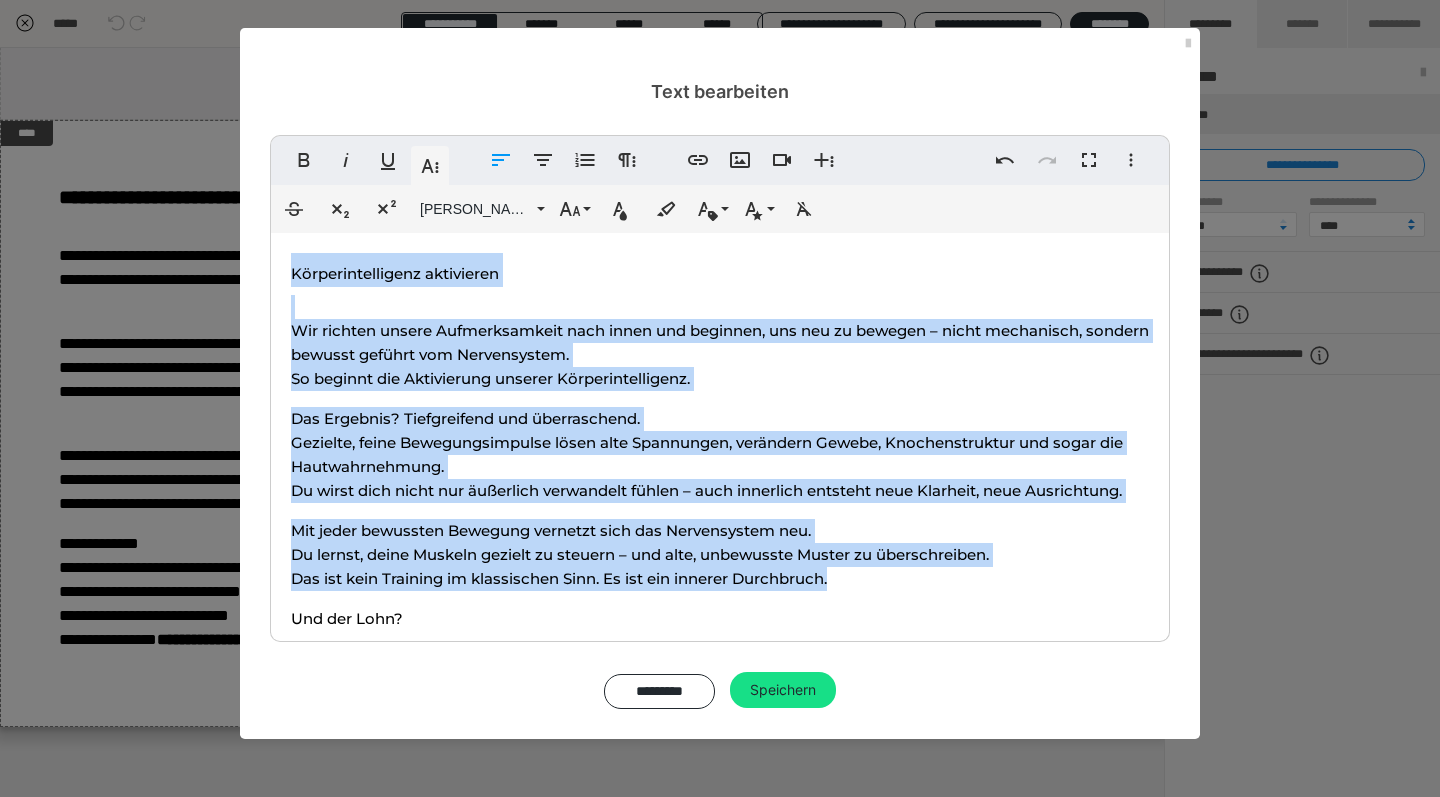 click on "Körperintelligenz aktivieren Wir richten unsere Aufmerksamkeit nach innen und beginnen, uns neu zu bewegen – nicht mechanisch, sondern bewusst geführt vom Nervensystem. So beginnt die Aktivierung unserer Körperintelligenz. Das Ergebnis? Tiefgreifend und überraschend. Gezielte, feine Bewegungsimpulse lösen alte Spannungen, verändern Gewebe, Knochenstruktur und sogar die Hautwahrnehmung. Du wirst dich nicht nur äußerlich verwandelt fühlen – auch innerlich entsteht neue Klarheit, neue Ausrichtung. Mit jeder bewussten Bewegung vernetzt sich das Nervensystem neu. Du lernst, deine Muskeln gezielt zu steuern – und alte, unbewusste Muster zu überschreiben. Das ist kein Training im klassischen Sinn. Es ist ein innerer Durchbruch. Und der Lohn? Ein Körper, der leichter fließt. Ein Gesicht, das freier atmet. Ein Geist, der ruhiger wird. Und ein Gefühl: Ich bin bei mir." at bounding box center [720, 498] 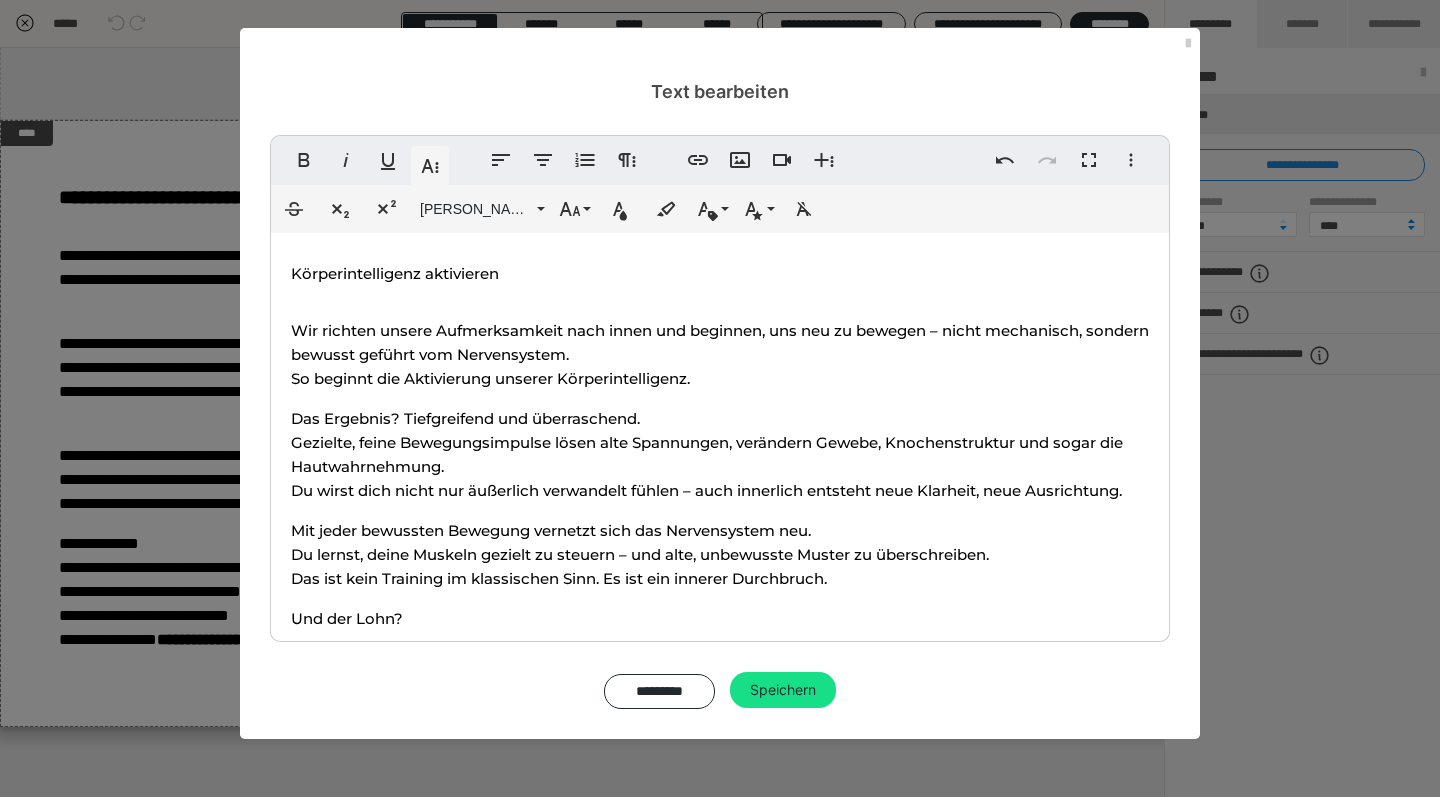 click on "Körperintelligenz aktivieren" at bounding box center [720, 270] 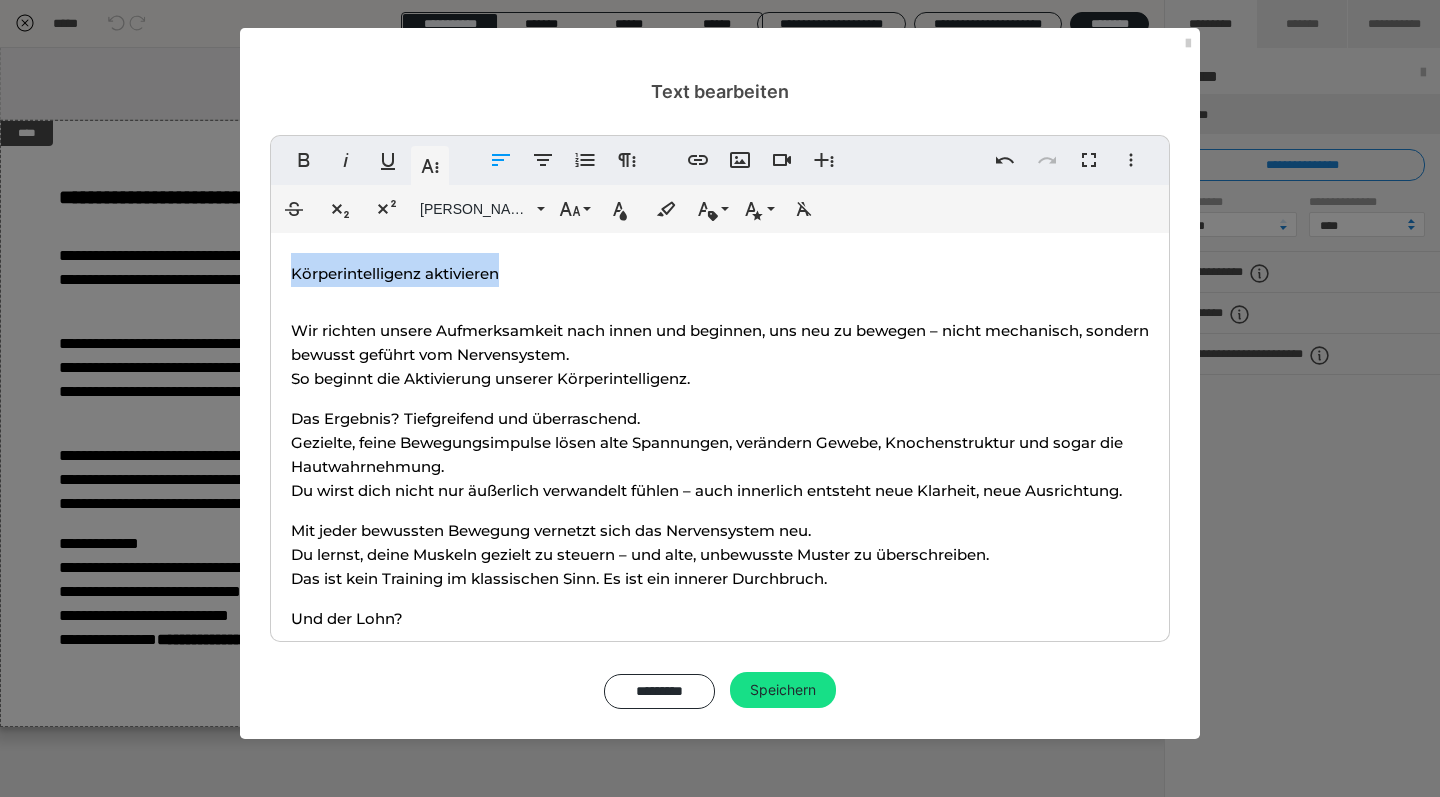drag, startPoint x: 526, startPoint y: 277, endPoint x: 271, endPoint y: 271, distance: 255.07057 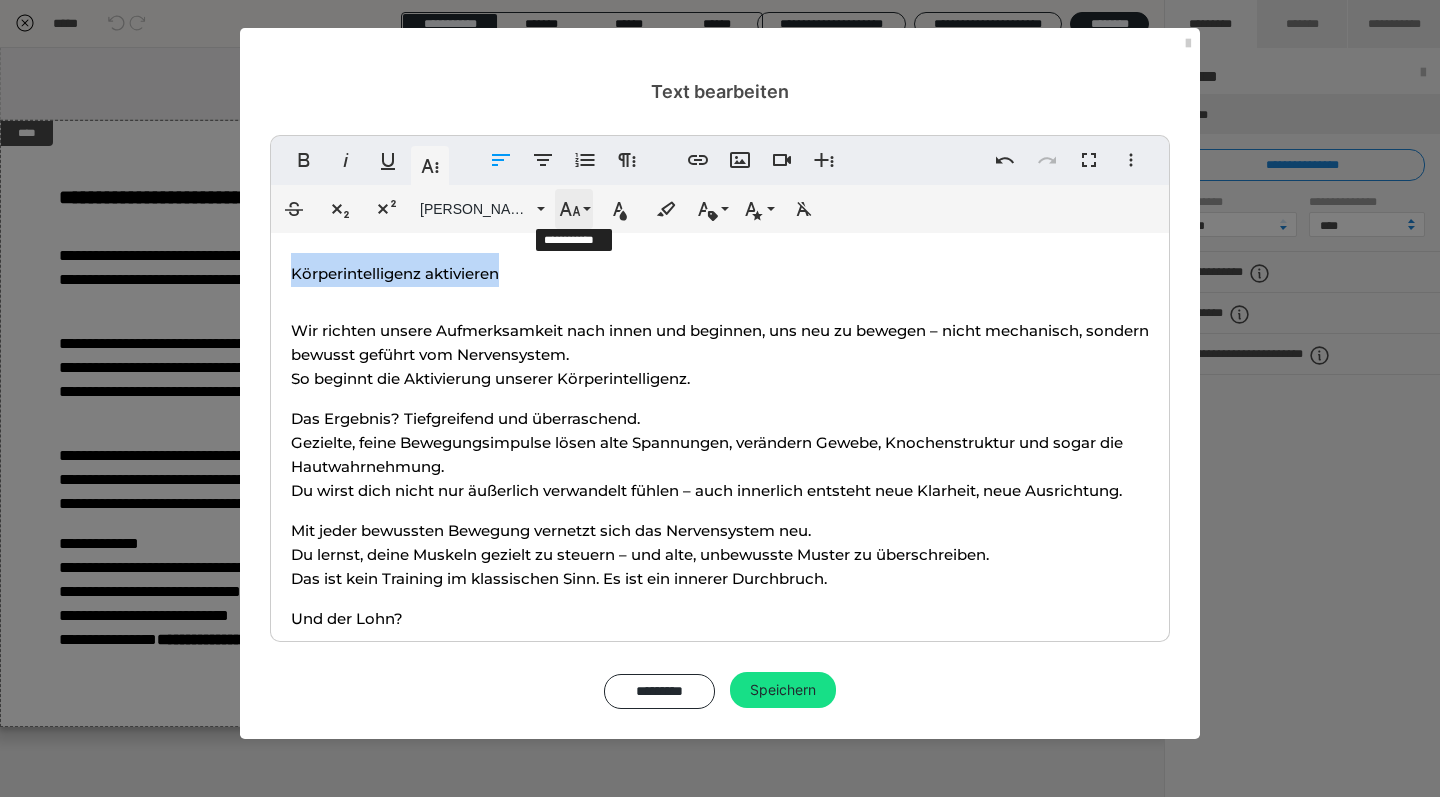 click on "Schriftgröße" at bounding box center [574, 209] 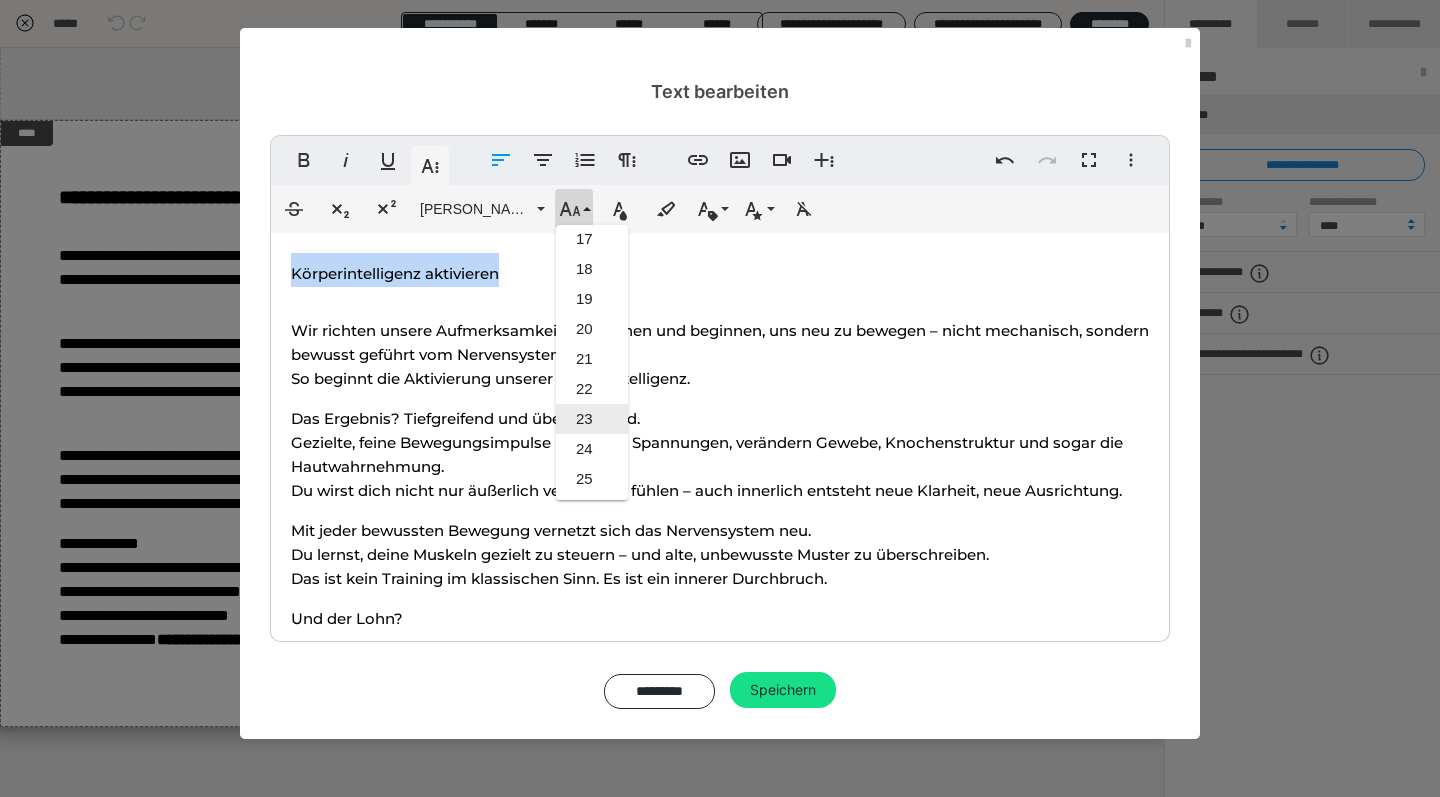 scroll, scrollTop: 504, scrollLeft: 0, axis: vertical 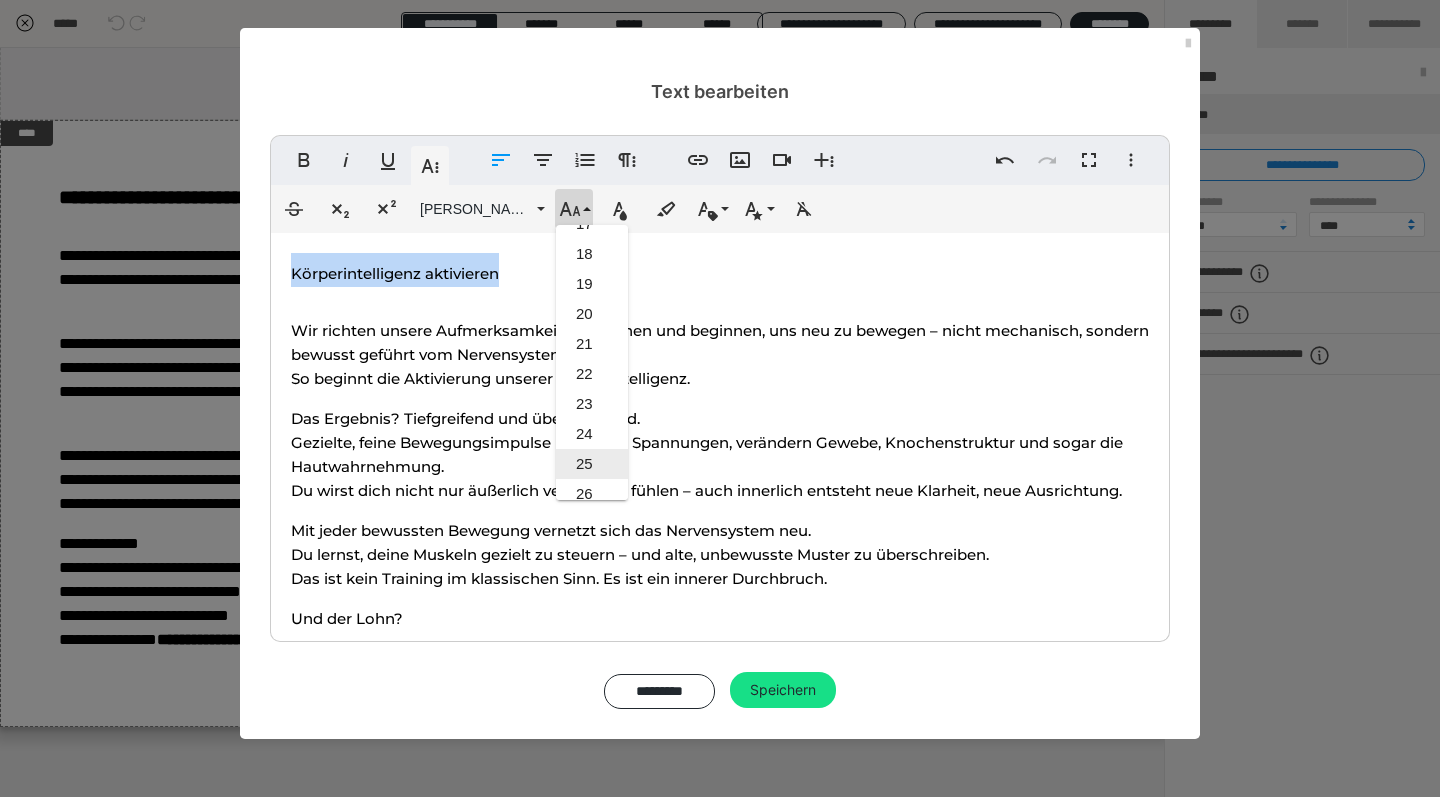 click on "25" at bounding box center [592, 464] 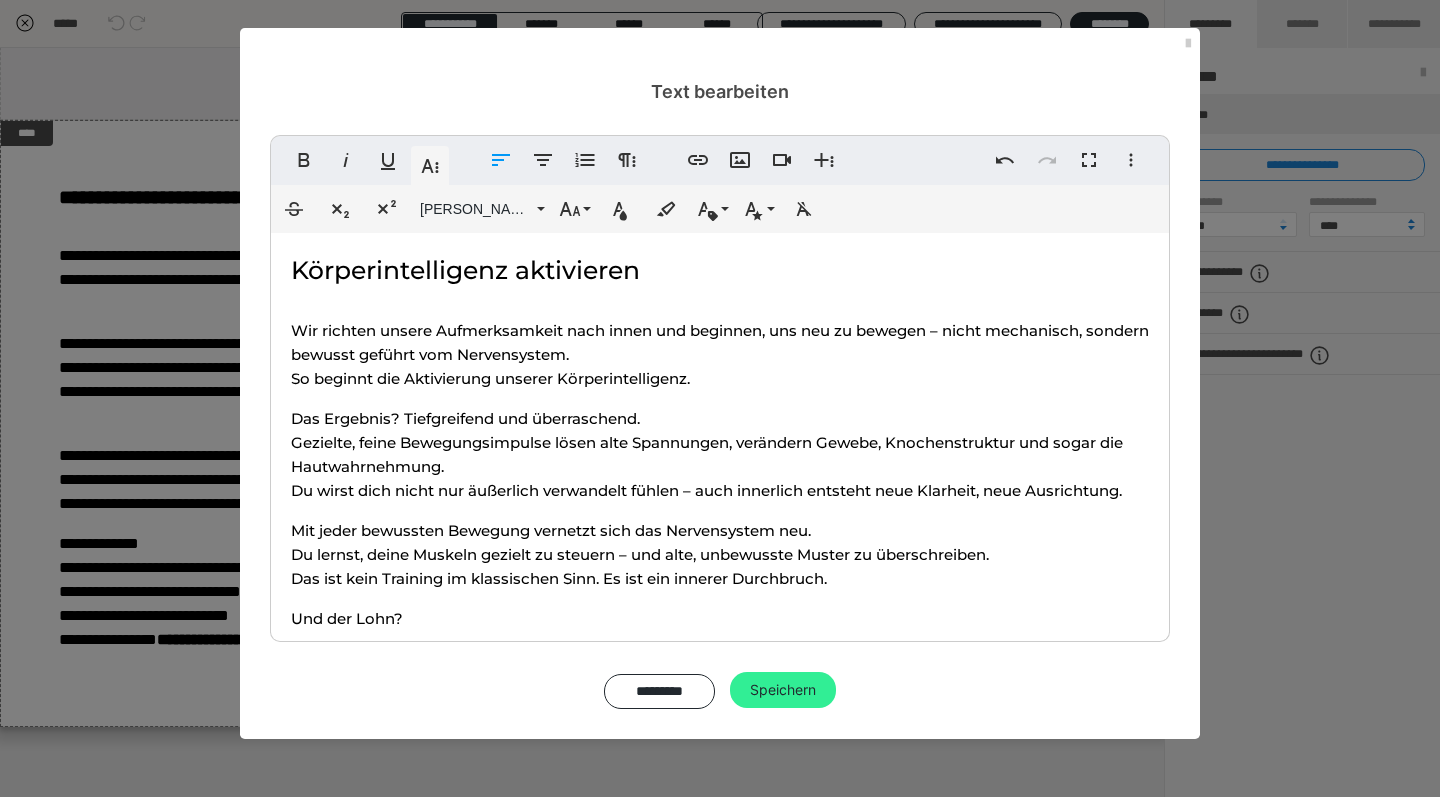 click on "Speichern" at bounding box center (783, 690) 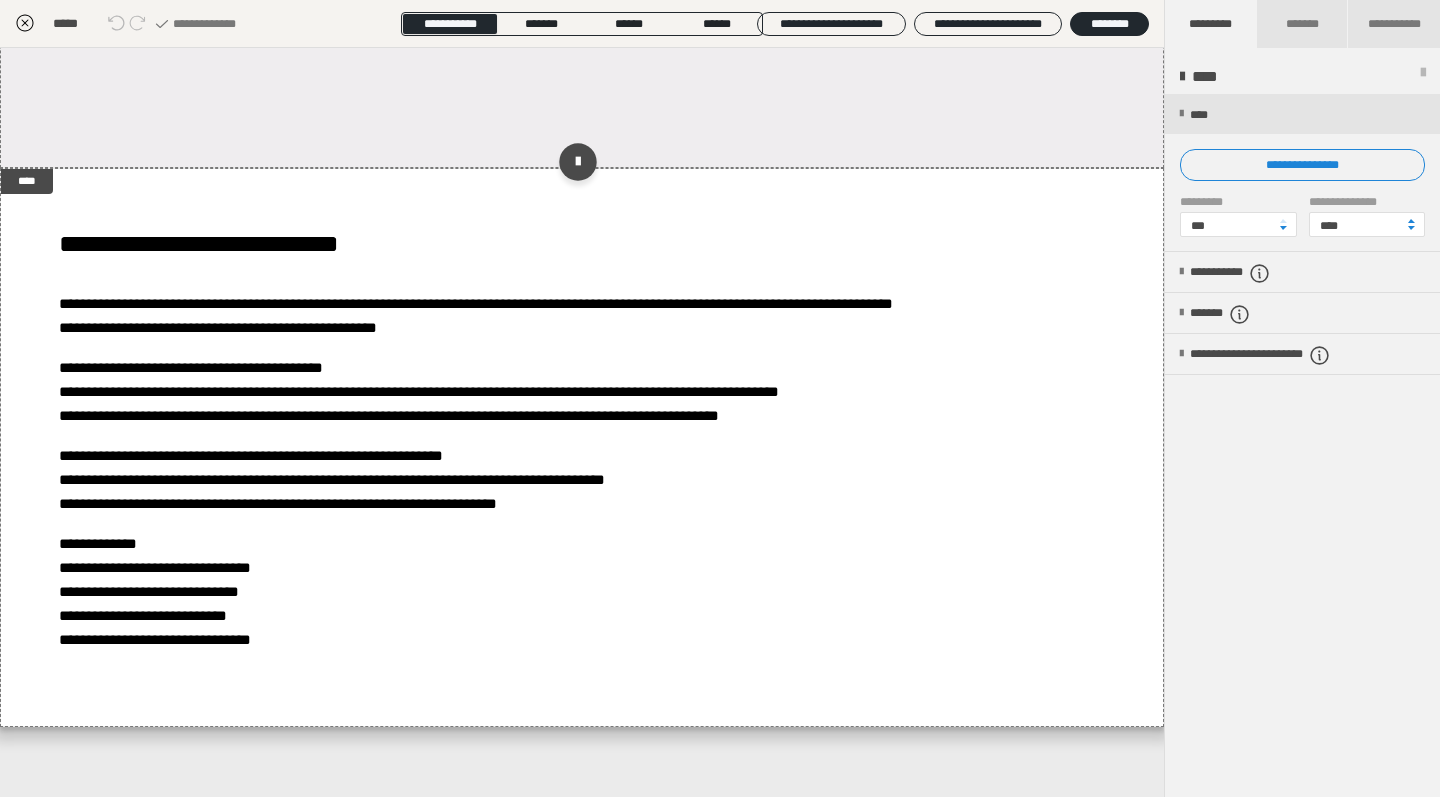 scroll, scrollTop: 5300, scrollLeft: 0, axis: vertical 